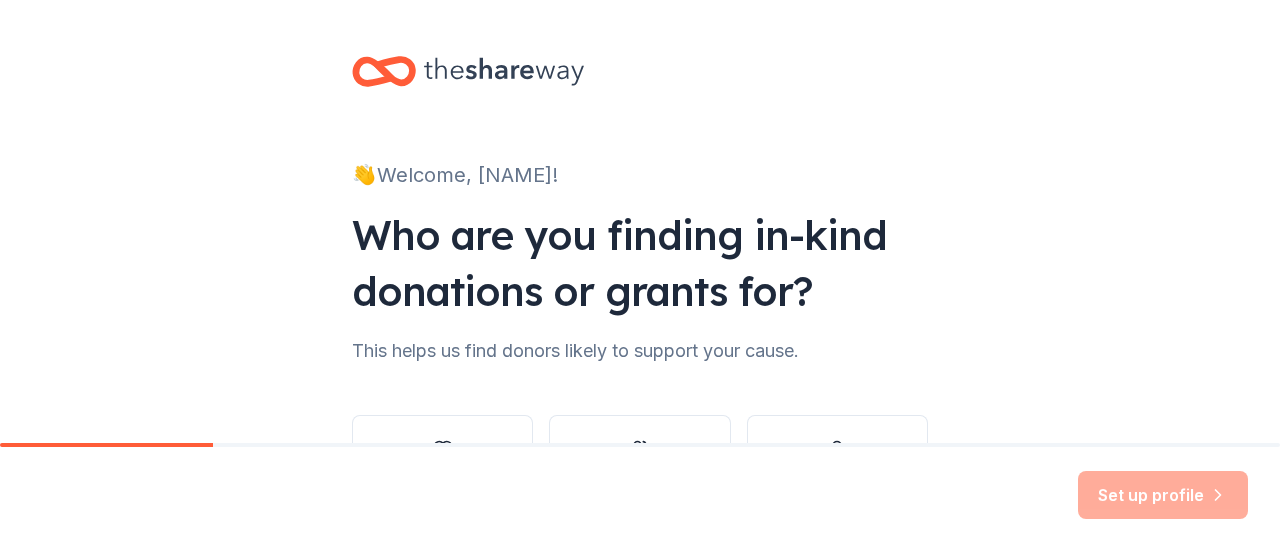 scroll, scrollTop: 0, scrollLeft: 0, axis: both 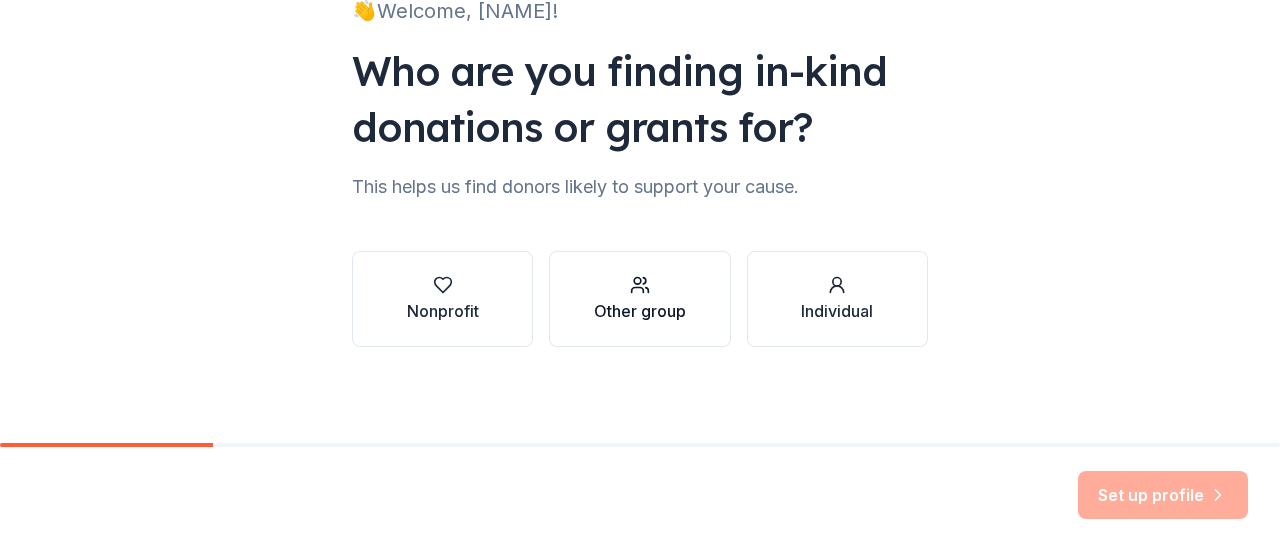 click at bounding box center (640, 285) 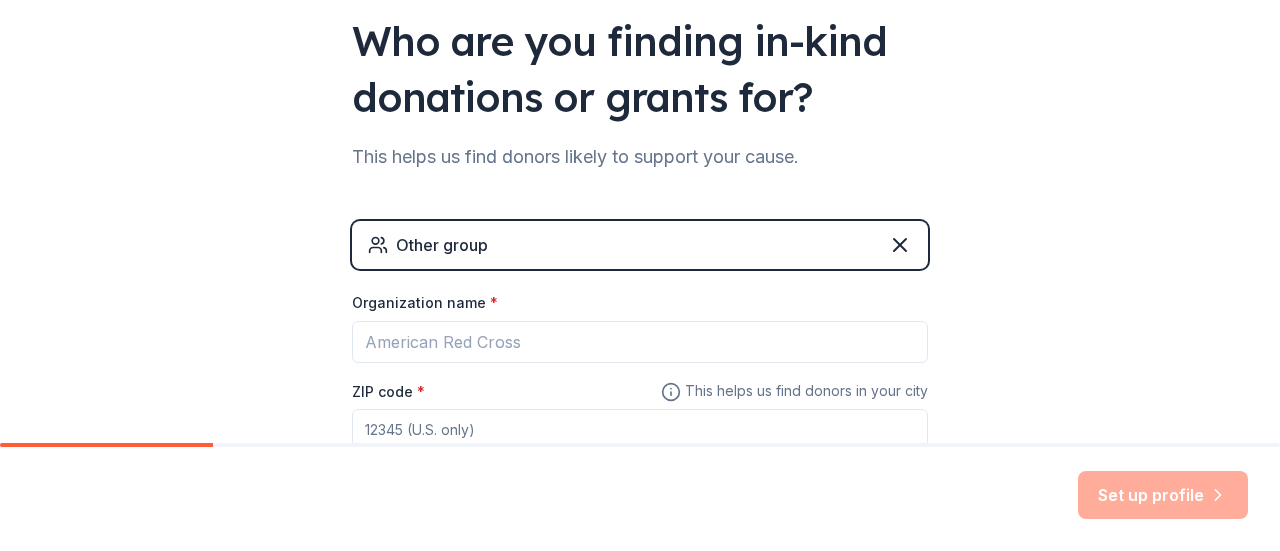 scroll, scrollTop: 192, scrollLeft: 0, axis: vertical 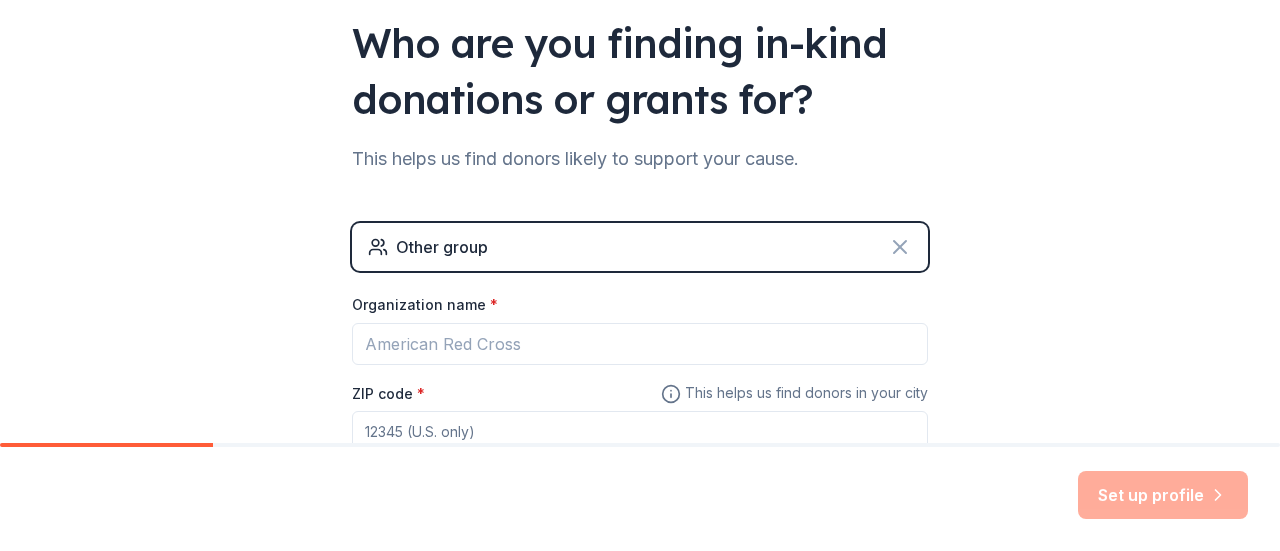 click 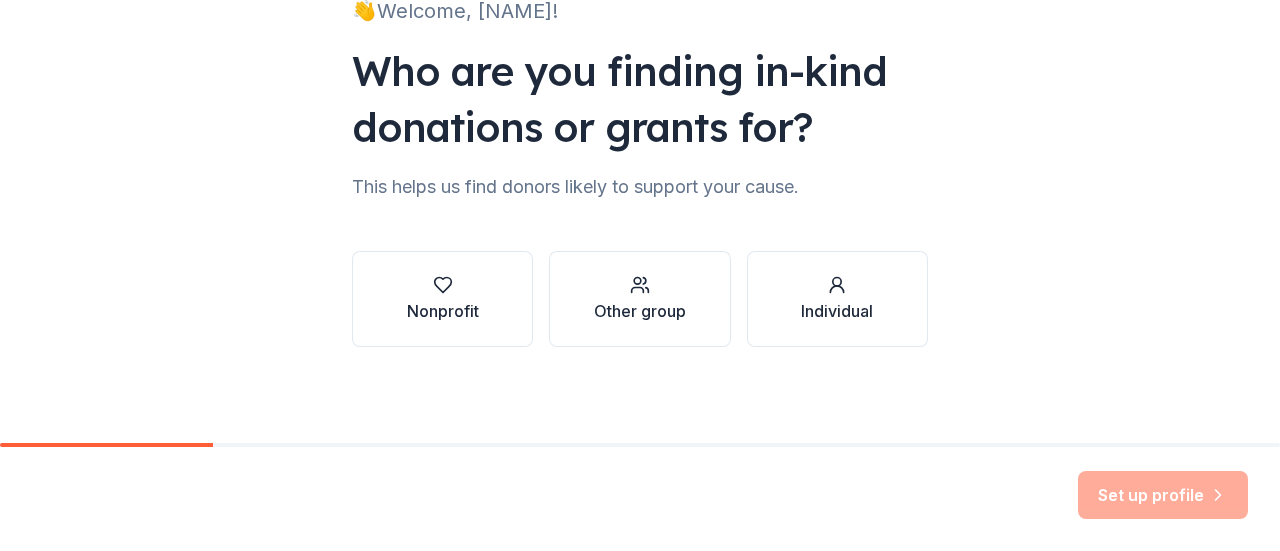 scroll, scrollTop: 164, scrollLeft: 0, axis: vertical 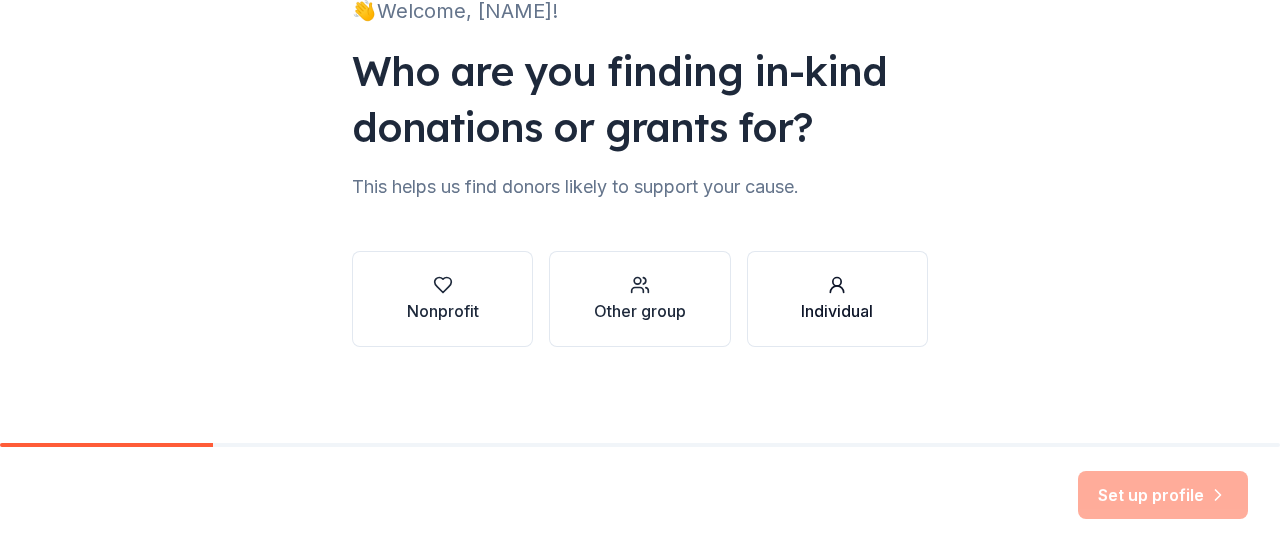 click at bounding box center (837, 285) 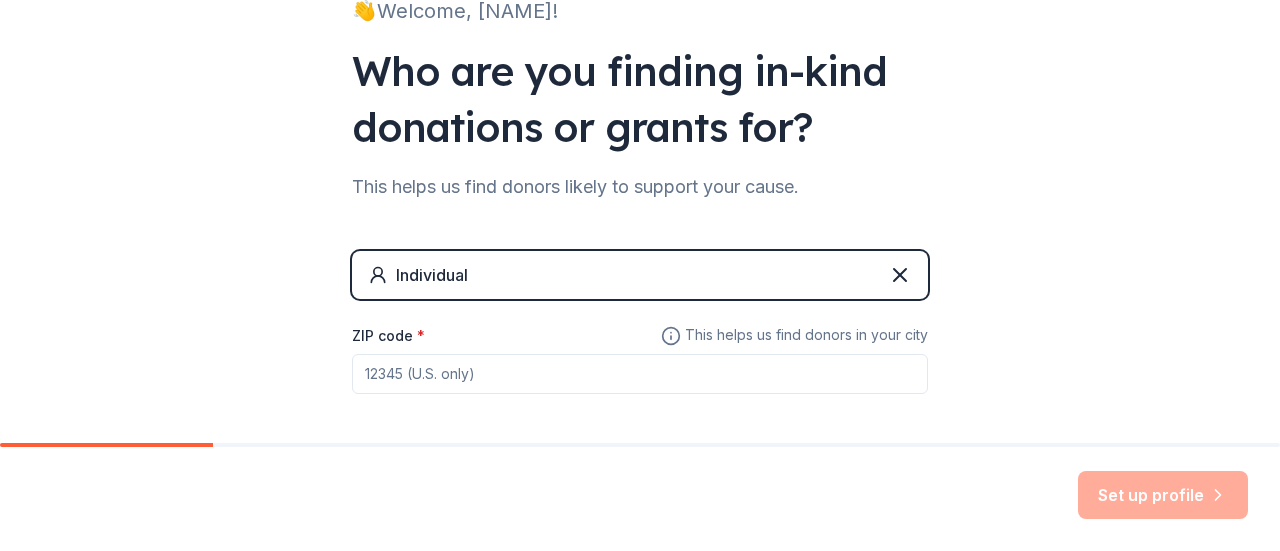 click on "ZIP code *" at bounding box center [640, 374] 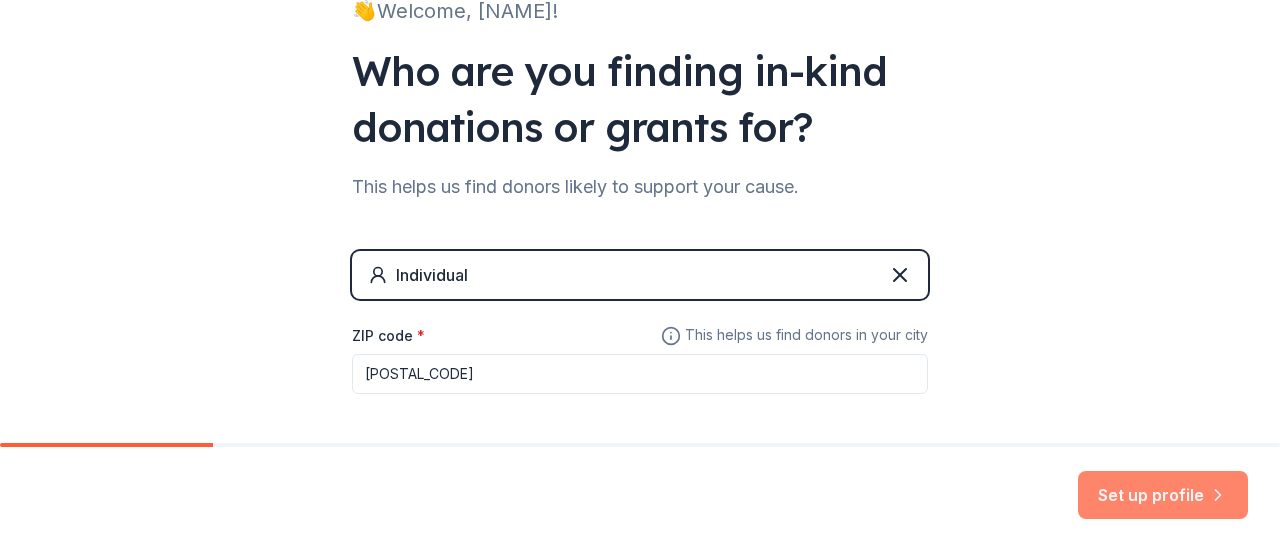 type on "[POSTAL_CODE]" 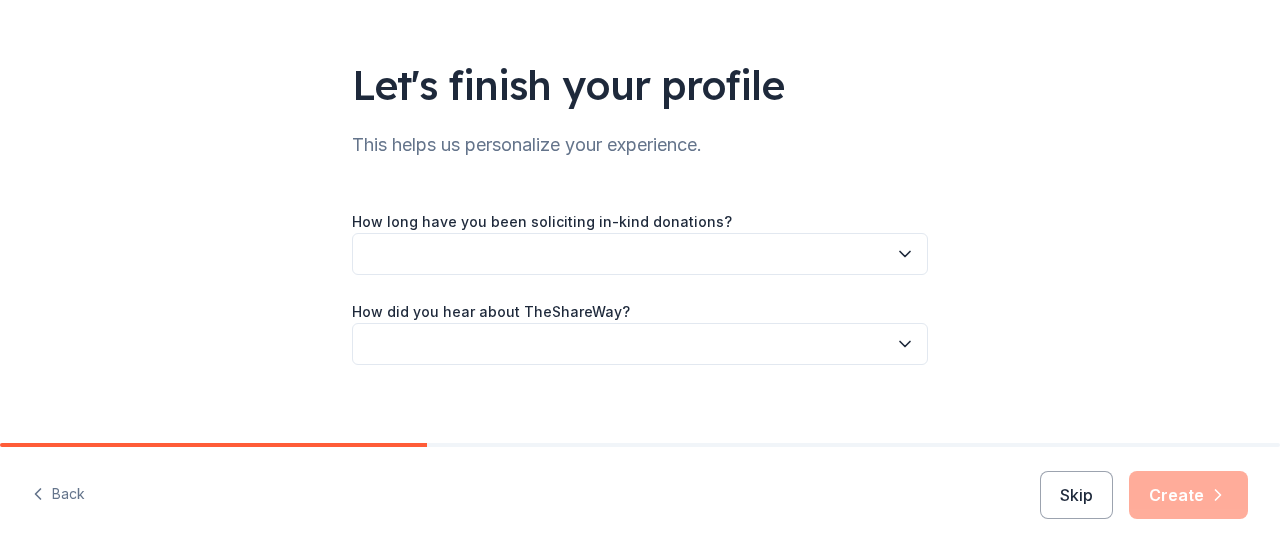 scroll, scrollTop: 120, scrollLeft: 0, axis: vertical 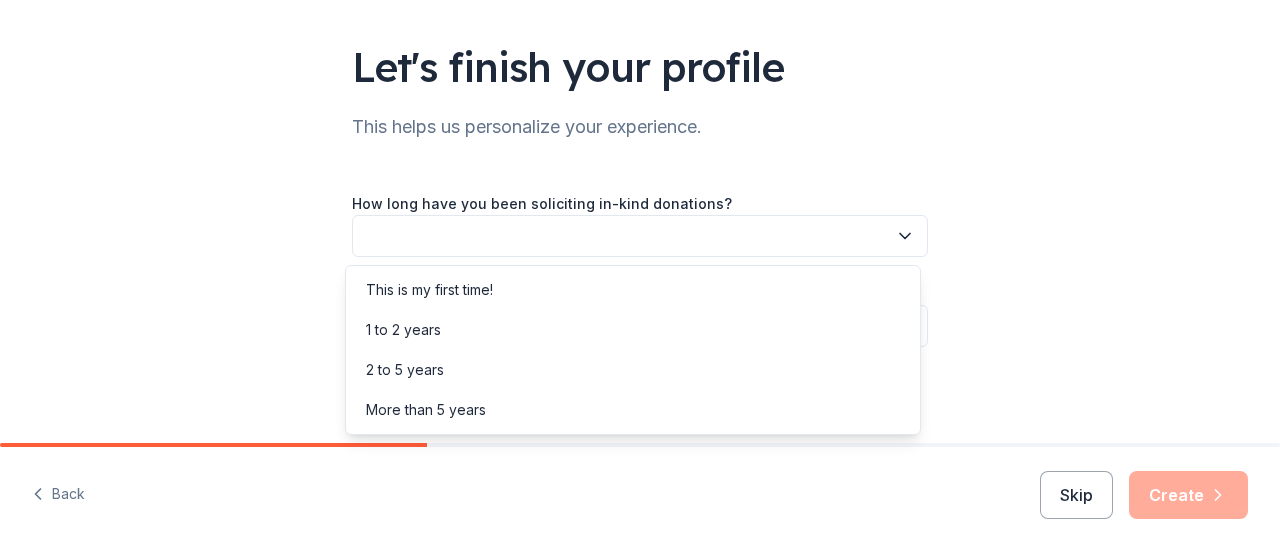 click 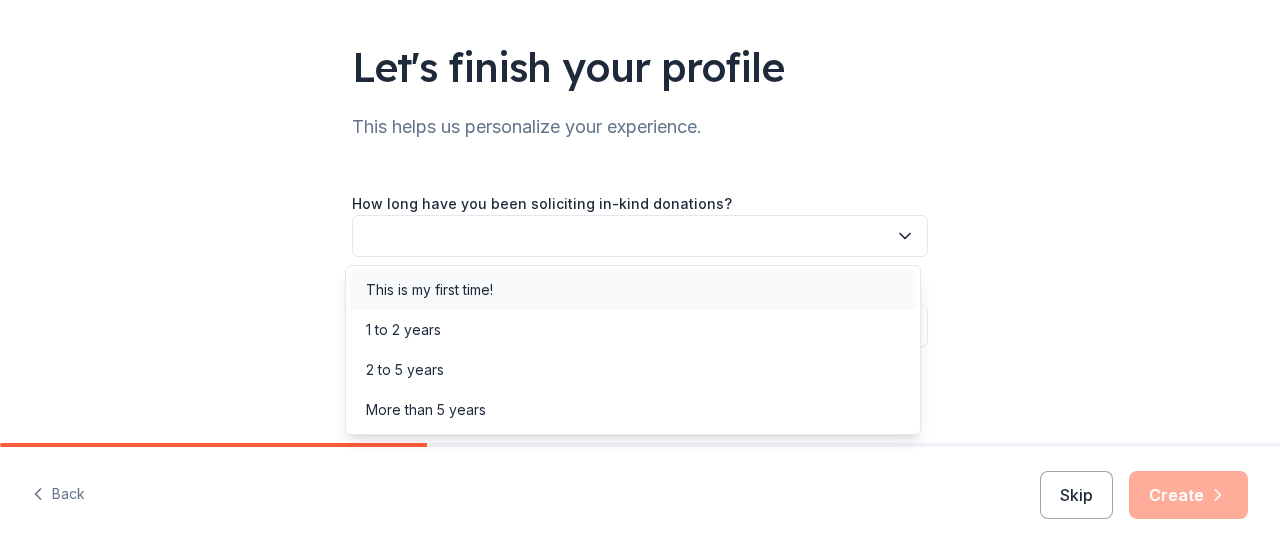 click on "This is my first time!" at bounding box center [633, 290] 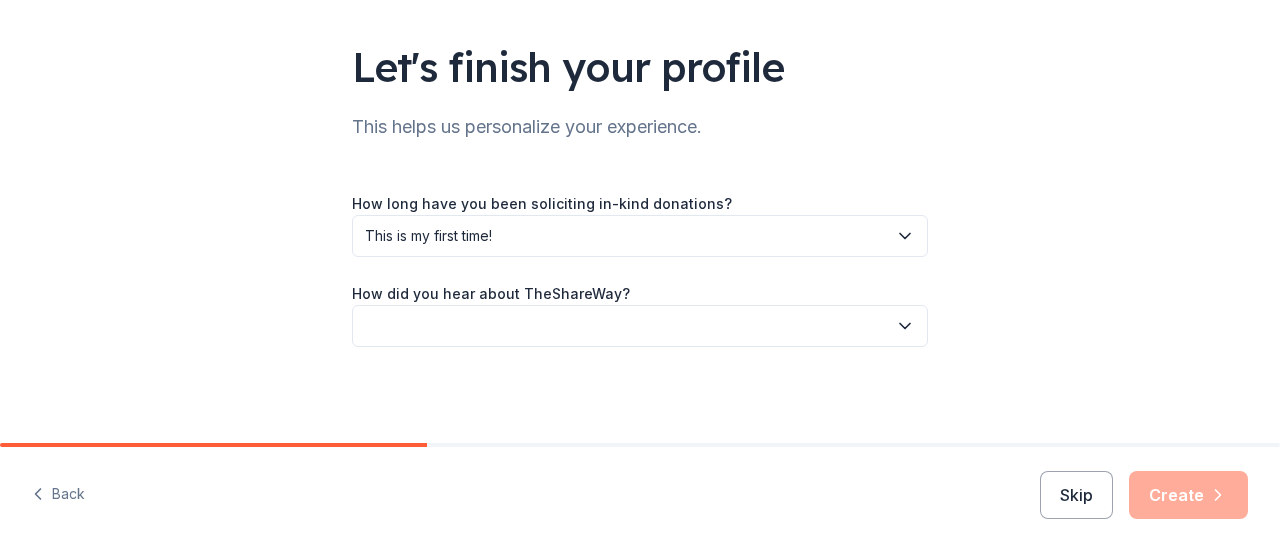 click at bounding box center (640, 326) 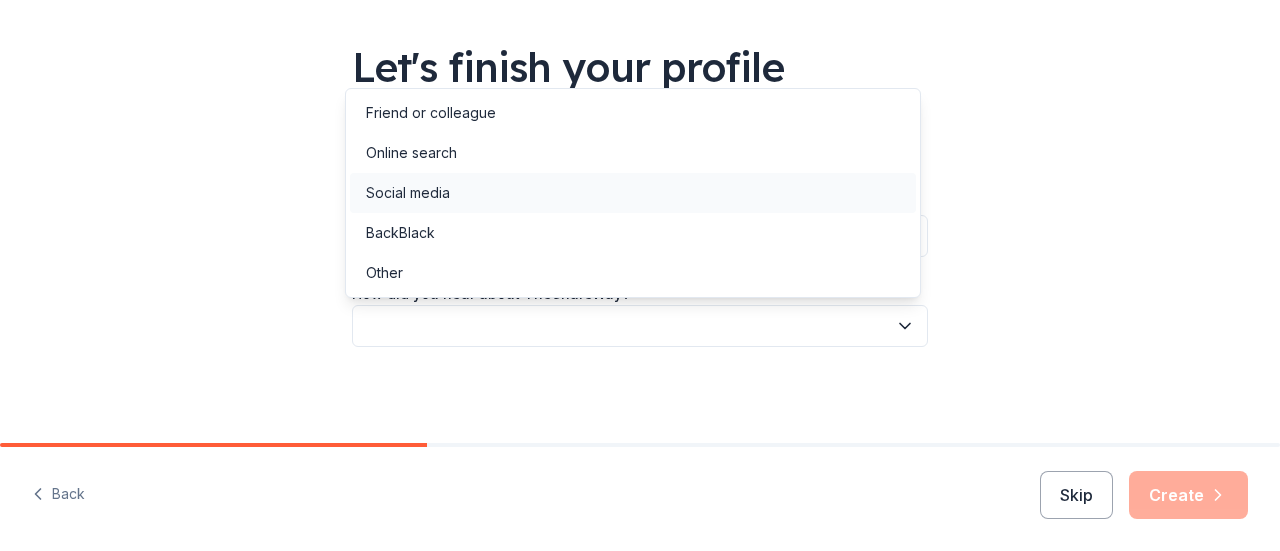 click on "Social media" at bounding box center (633, 193) 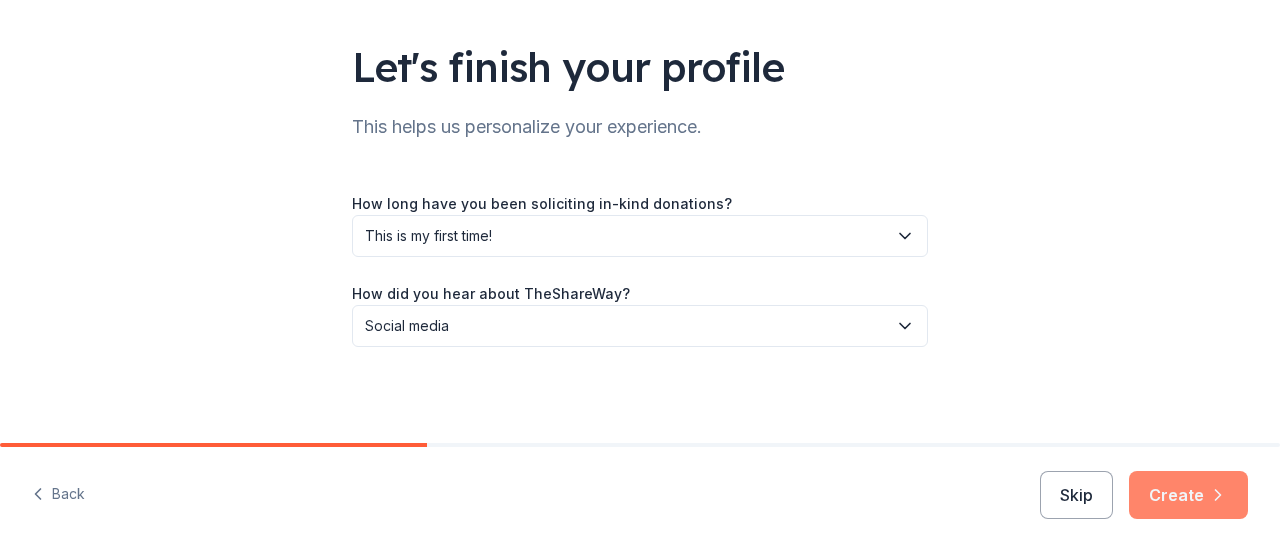 click on "Create" at bounding box center (1188, 495) 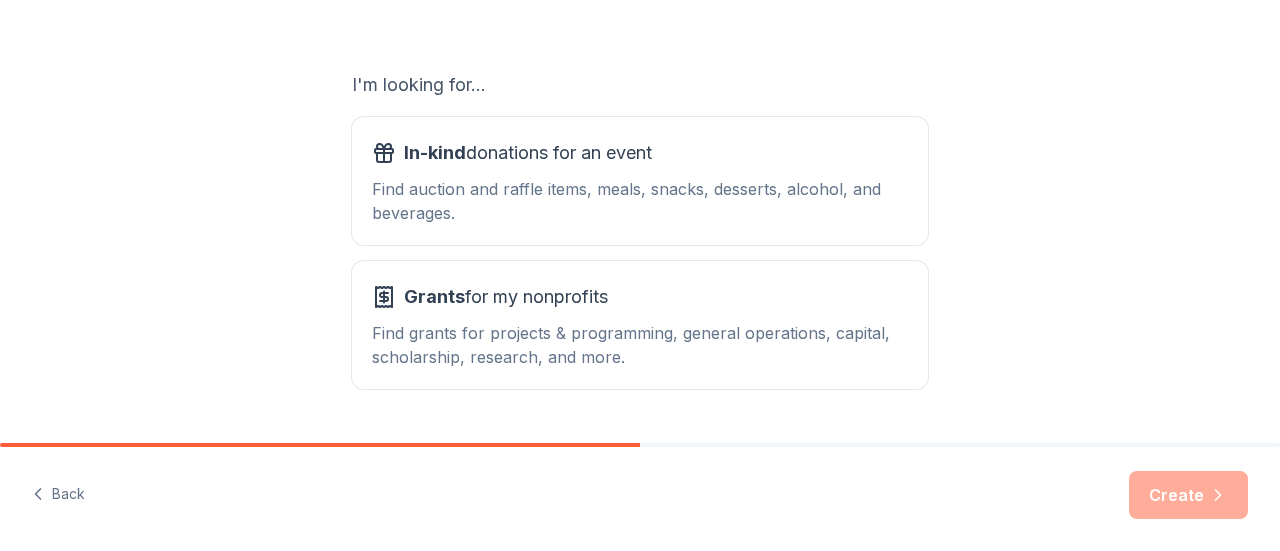 scroll, scrollTop: 312, scrollLeft: 0, axis: vertical 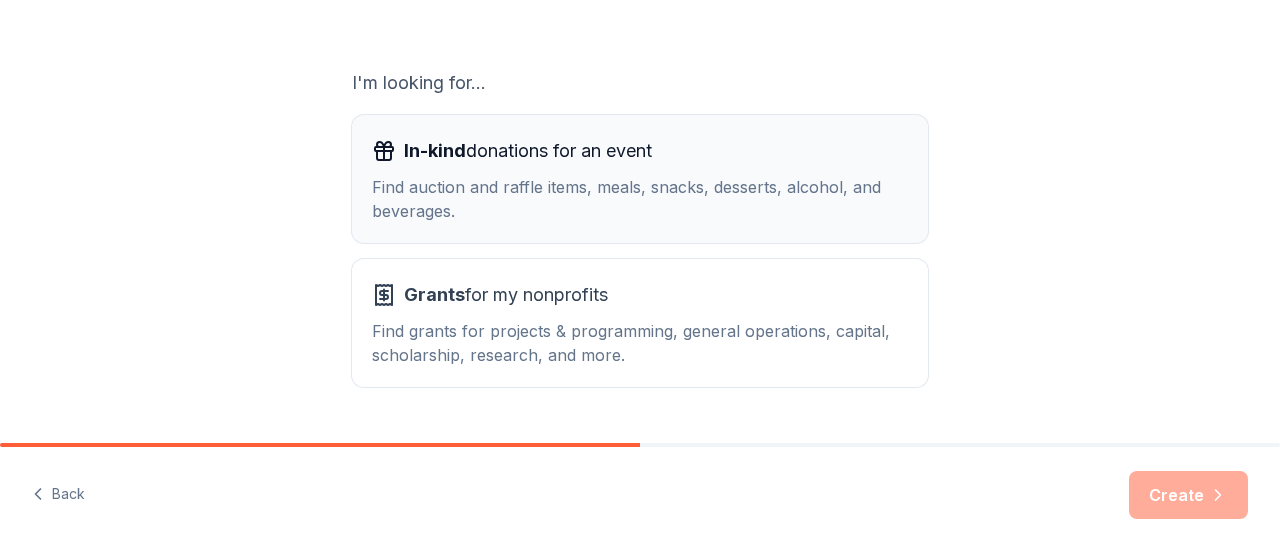 click on "Find auction and raffle items, meals, snacks, desserts, alcohol, and beverages." at bounding box center (640, 199) 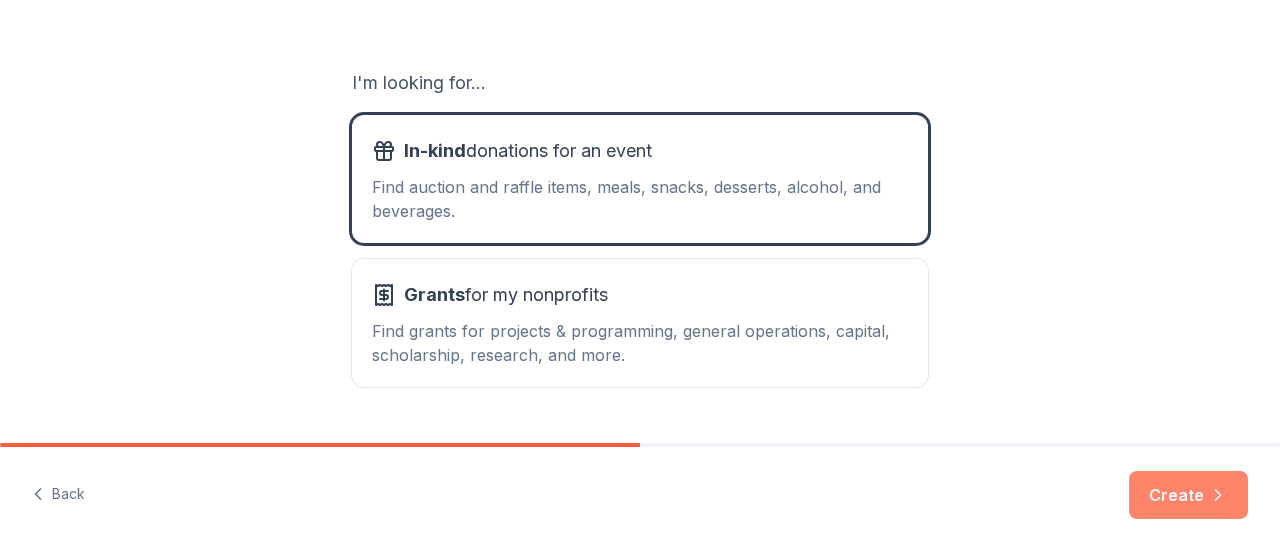 click on "Create" at bounding box center (1188, 495) 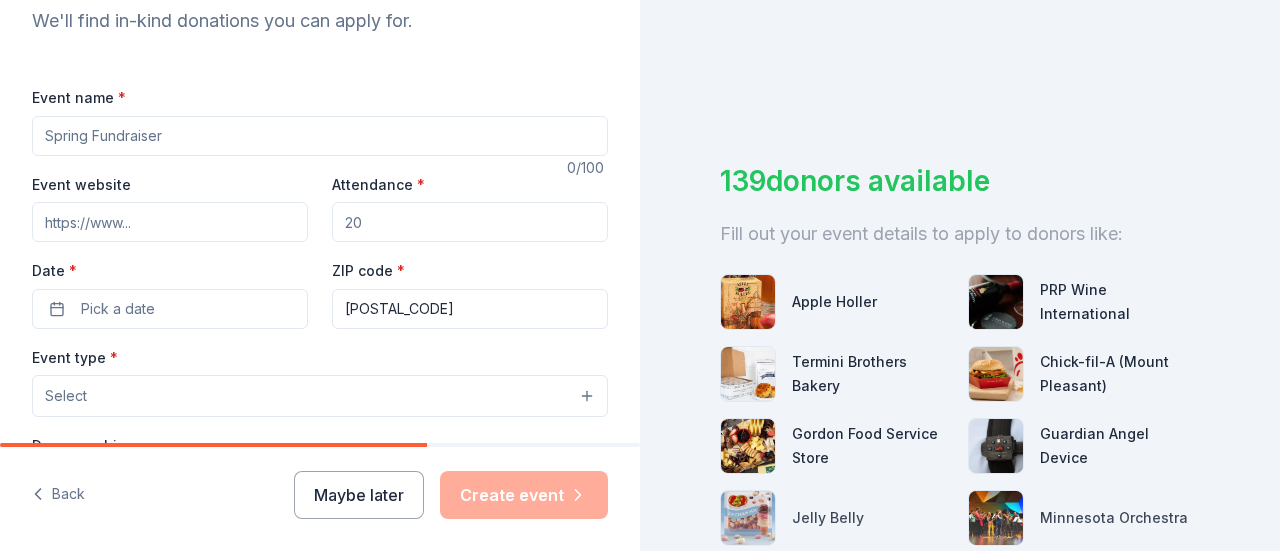 scroll, scrollTop: 223, scrollLeft: 0, axis: vertical 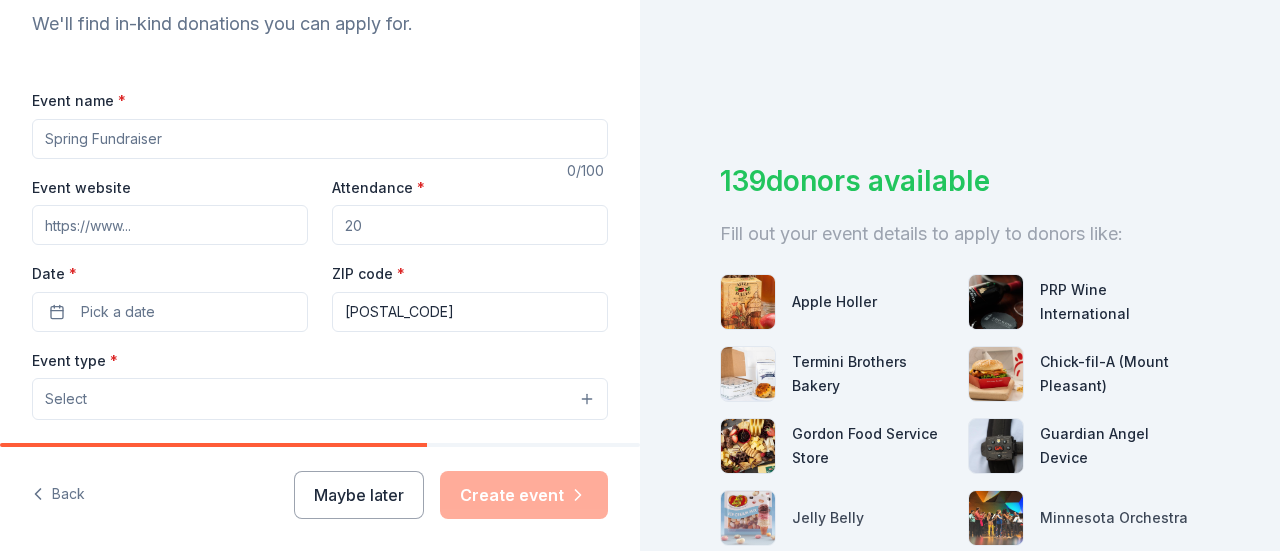 click on "Event name *" at bounding box center (320, 139) 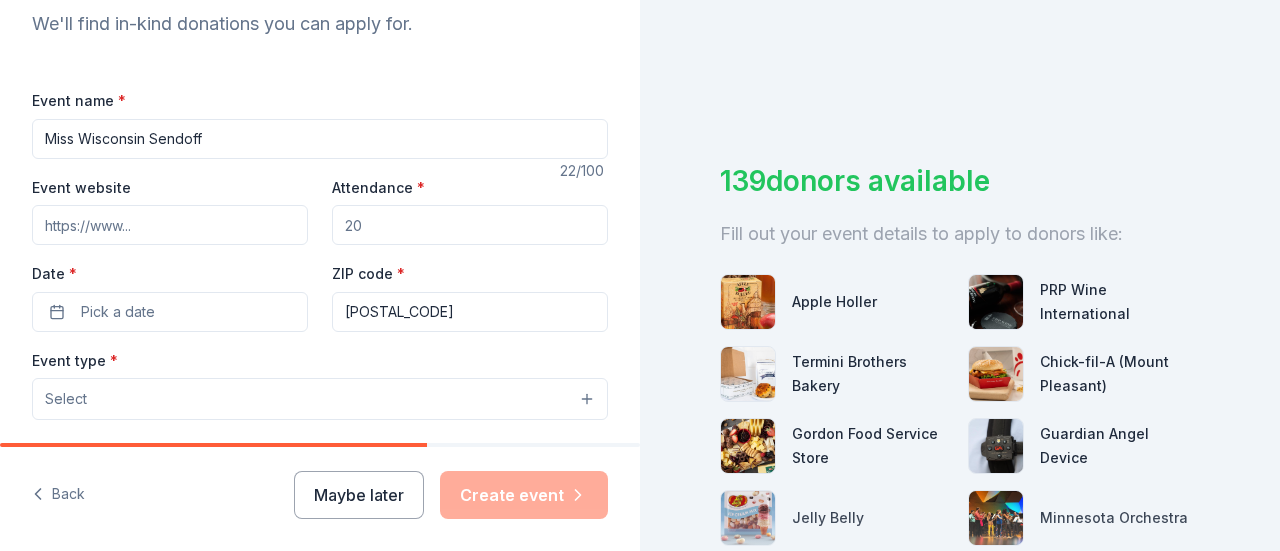type on "Miss Wisconsin Sendoff" 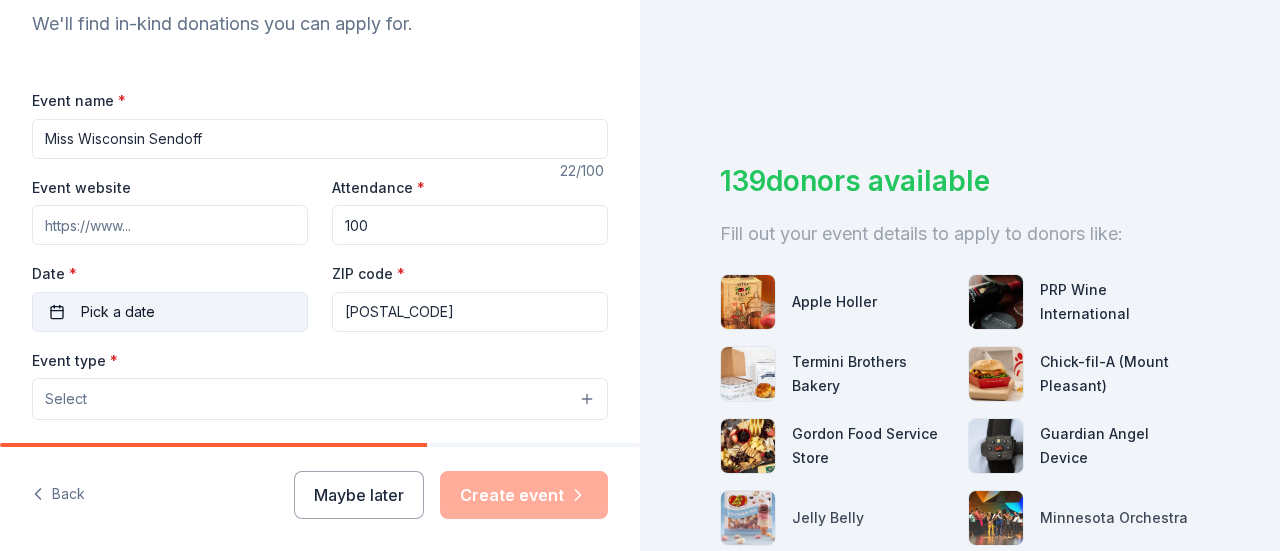 type on "100" 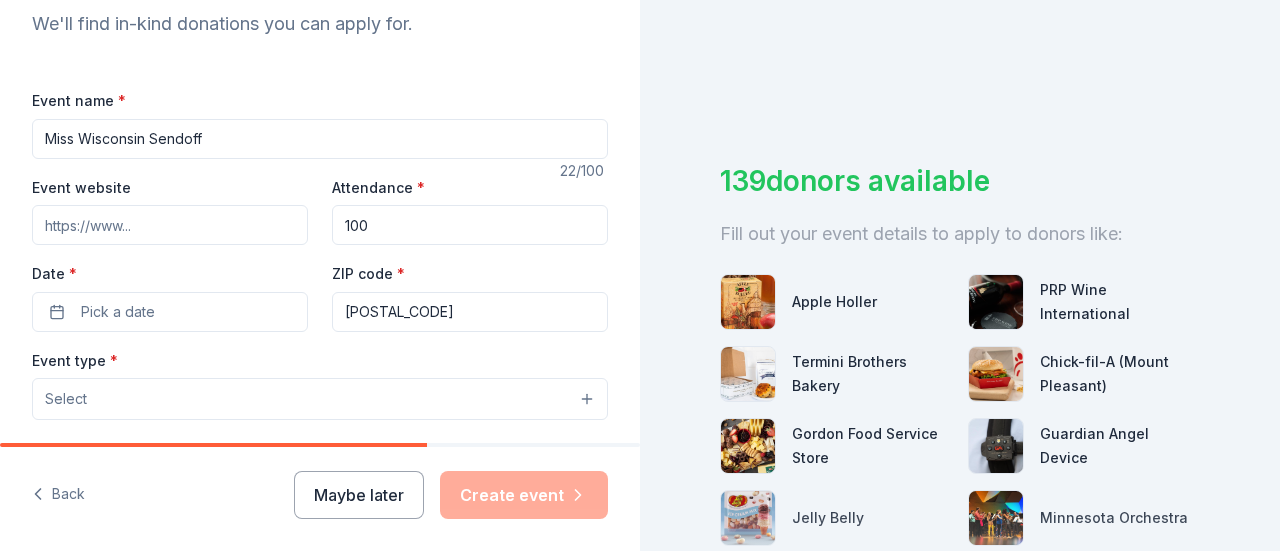 scroll, scrollTop: 212, scrollLeft: 0, axis: vertical 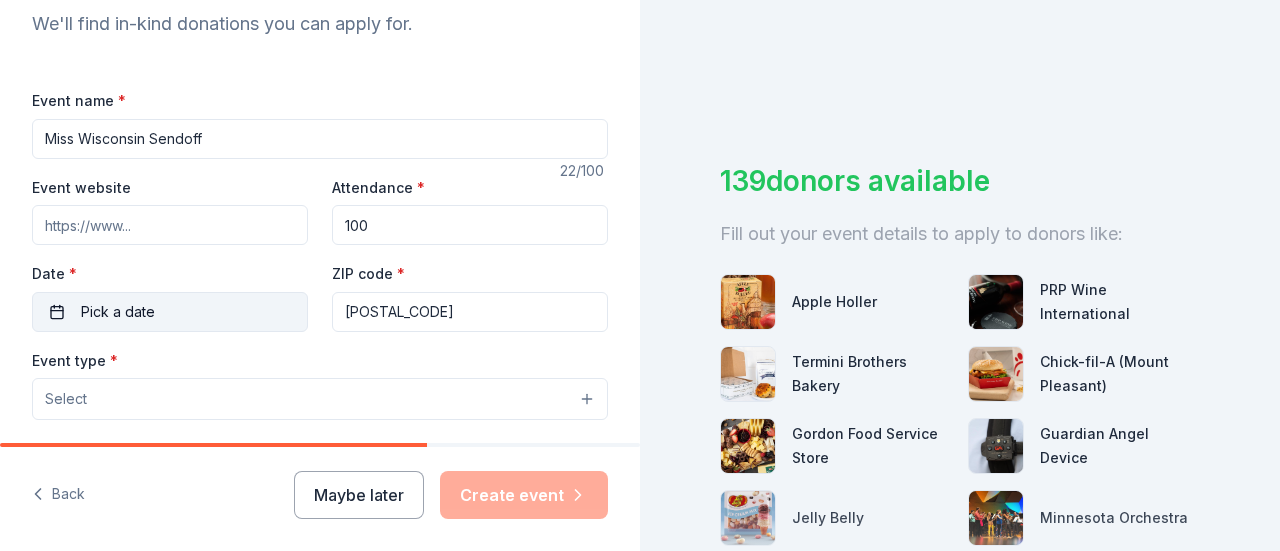 click on "Pick a date" at bounding box center (170, 312) 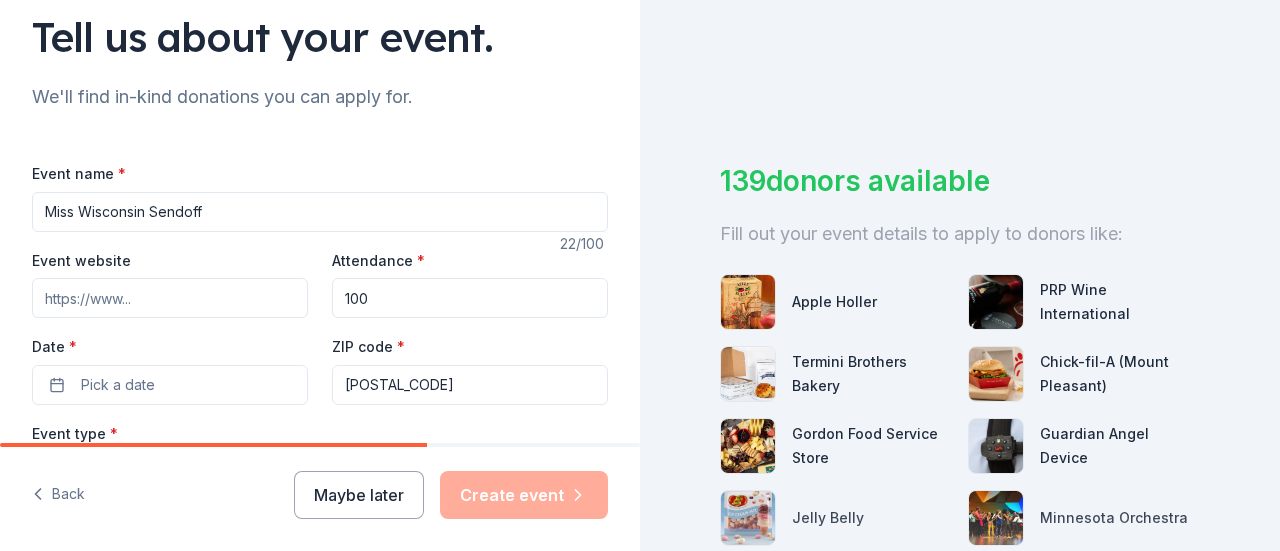 scroll, scrollTop: 162, scrollLeft: 0, axis: vertical 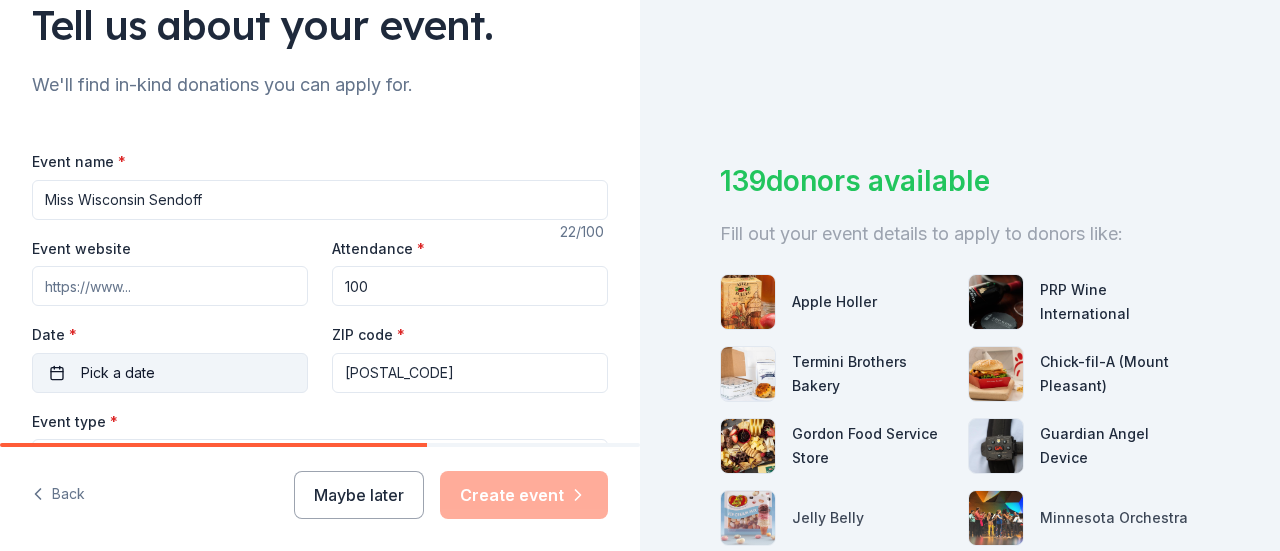click on "Pick a date" at bounding box center [170, 373] 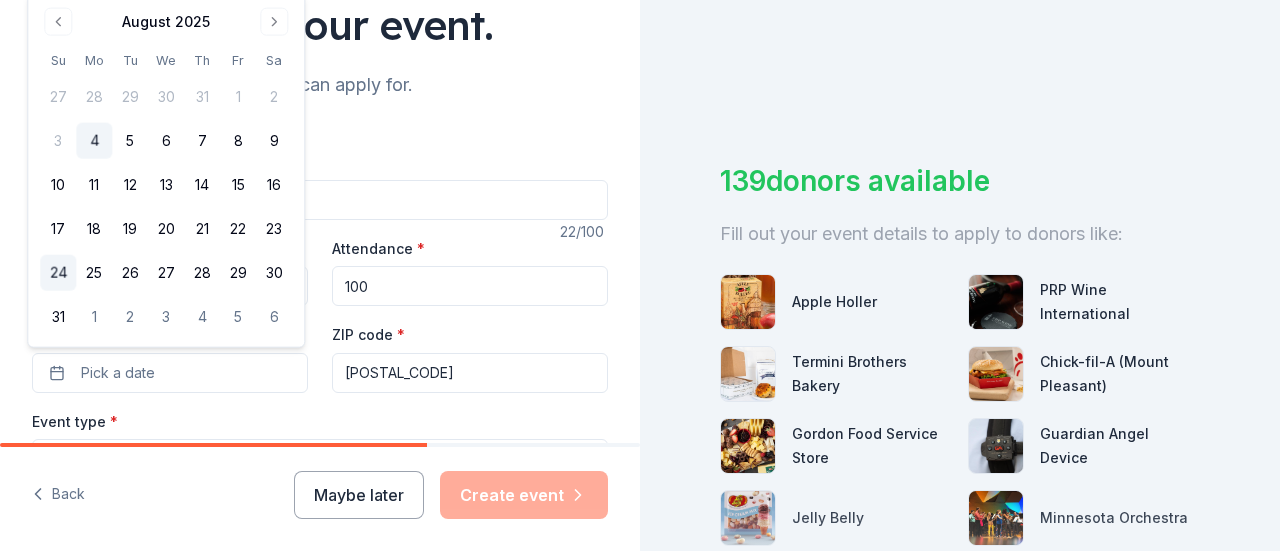 click on "24" at bounding box center [58, 273] 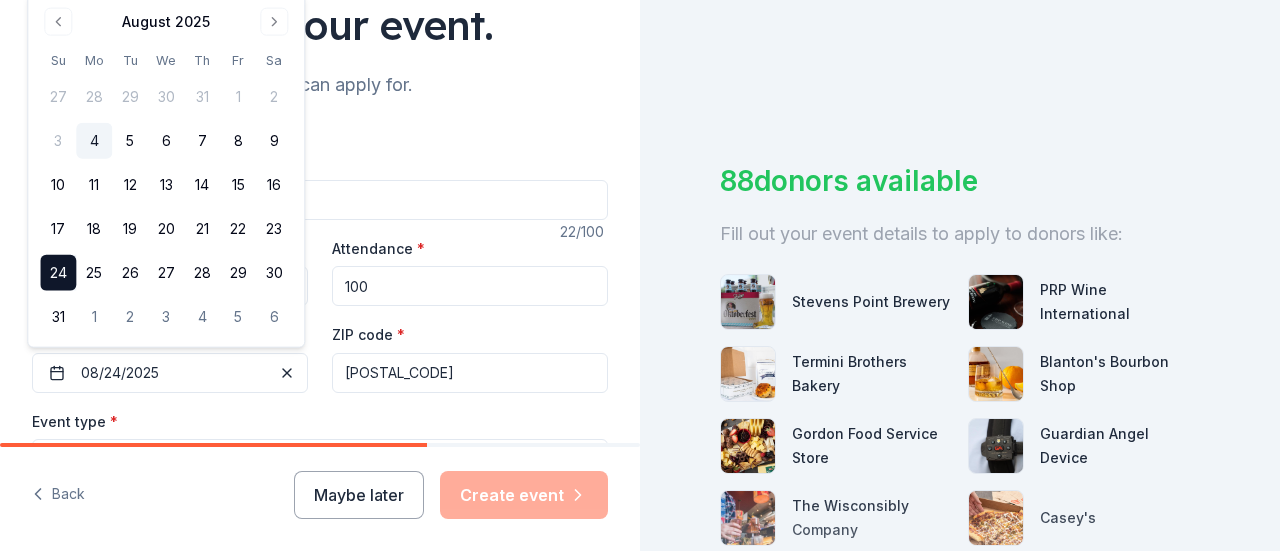 click on "[POSTAL_CODE]" at bounding box center (470, 373) 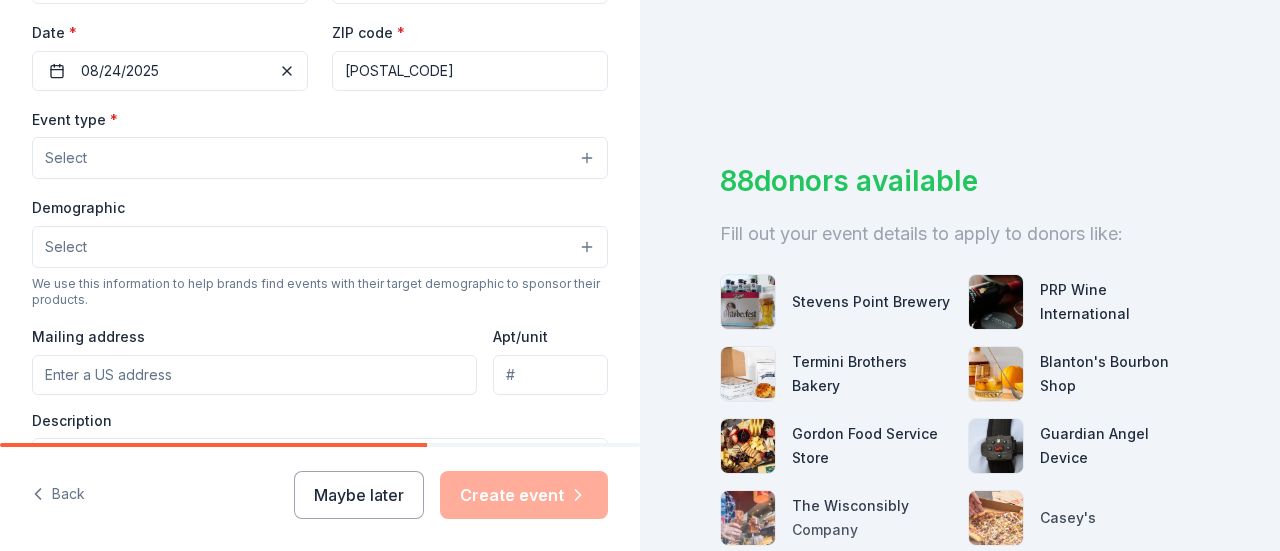 scroll, scrollTop: 481, scrollLeft: 0, axis: vertical 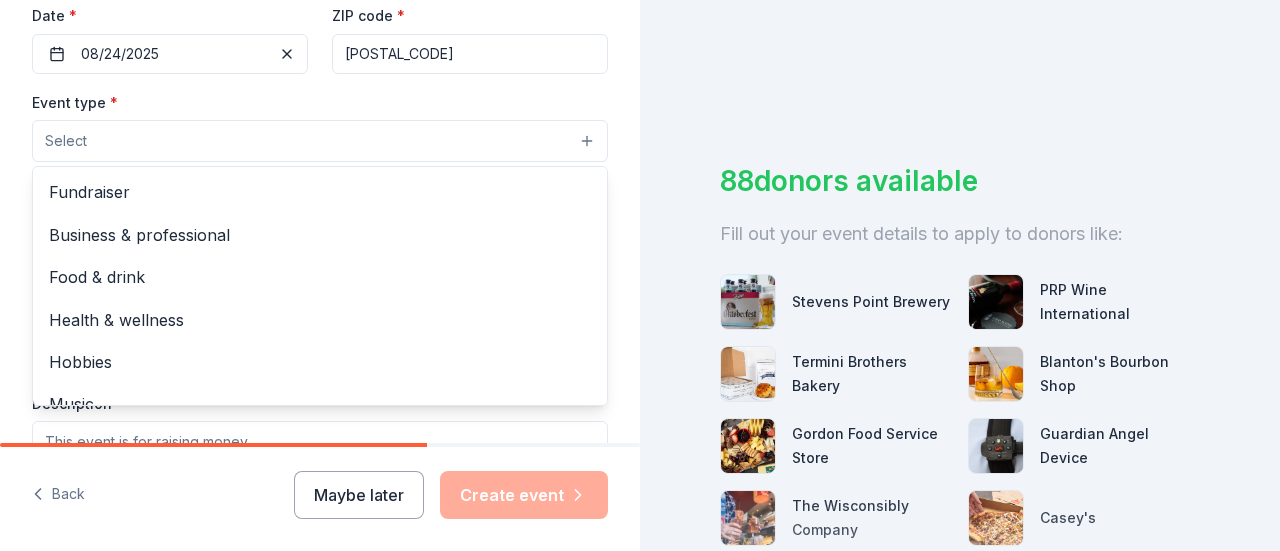 click on "Select" at bounding box center [320, 141] 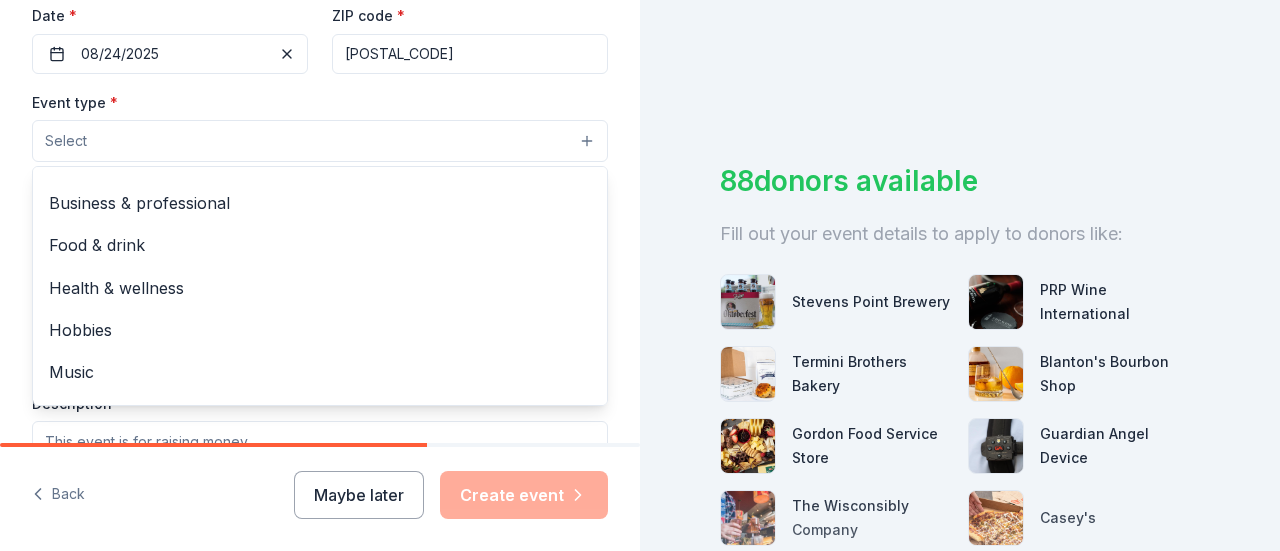 scroll, scrollTop: 31, scrollLeft: 0, axis: vertical 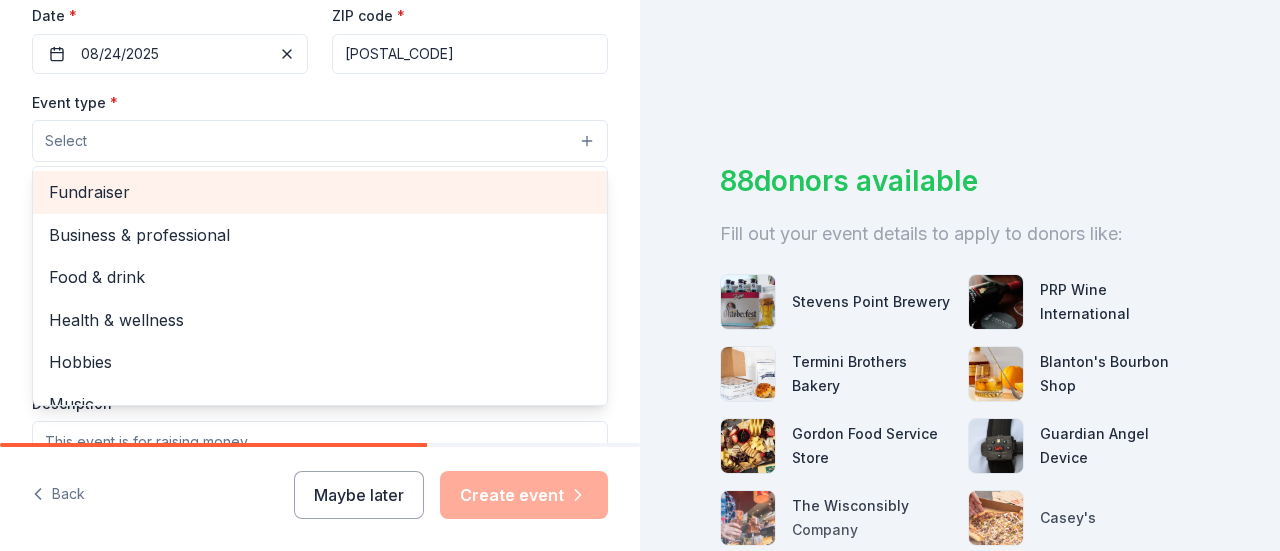 click on "Fundraiser" at bounding box center (320, 192) 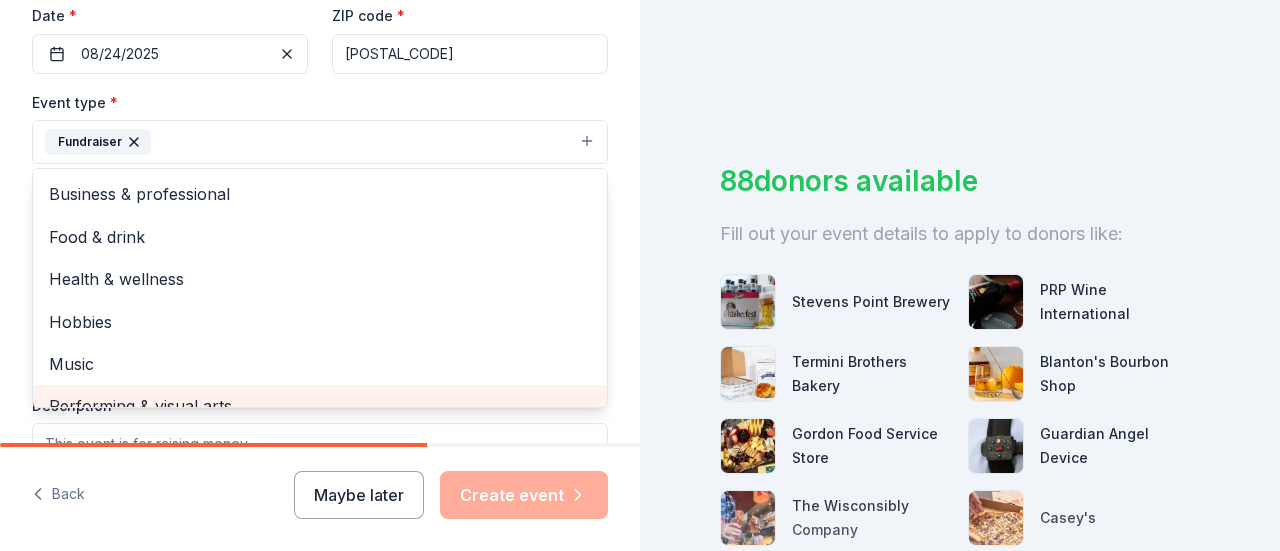 scroll, scrollTop: 0, scrollLeft: 0, axis: both 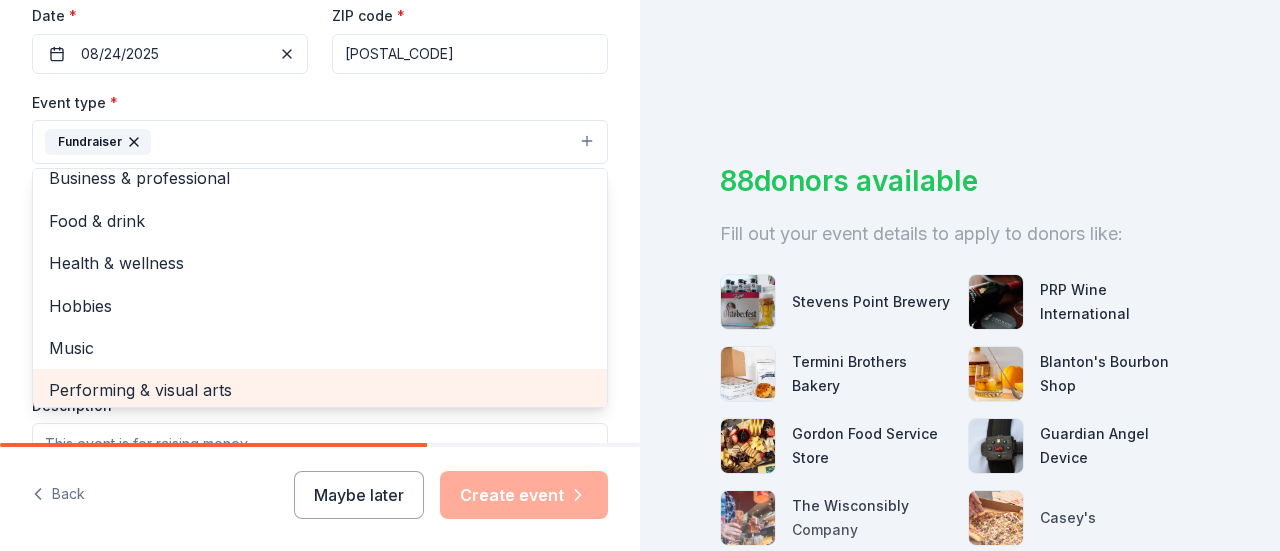 click on "Performing & visual arts" at bounding box center [320, 390] 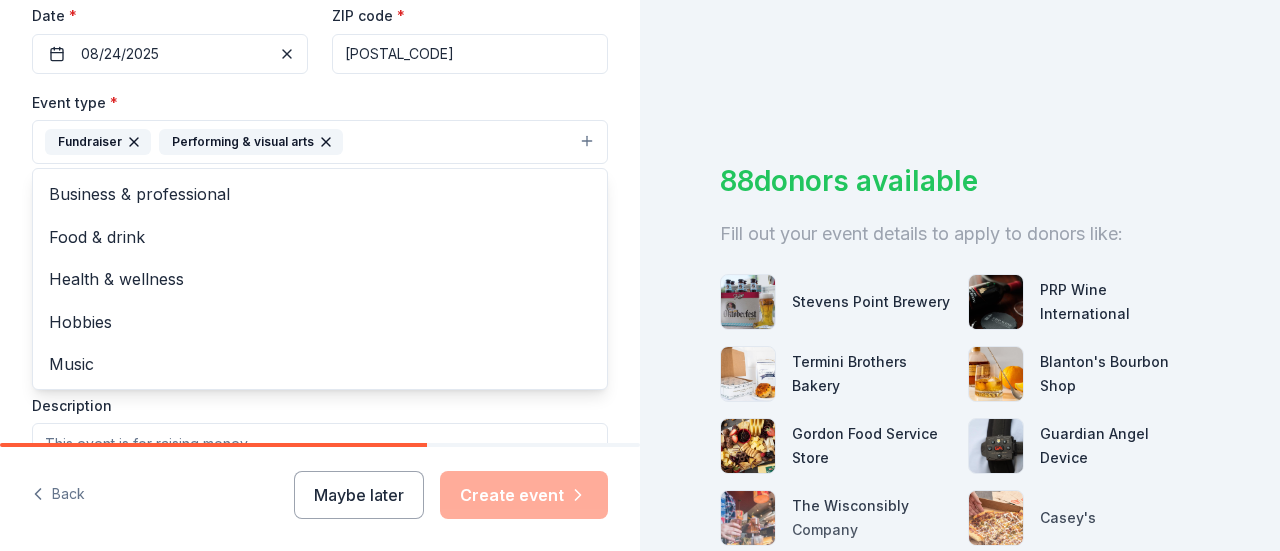 click on "Event type * Fundraiser Performing & visual arts Business & professional Food & drink Health & wellness Hobbies Music" at bounding box center [320, 127] 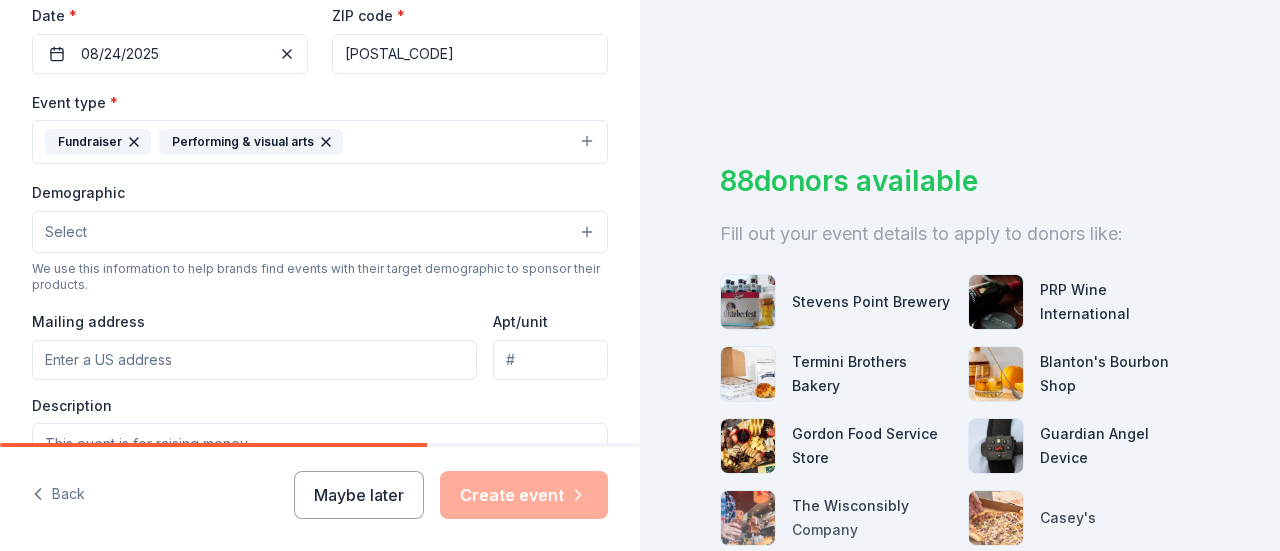 click on "Select" at bounding box center [320, 232] 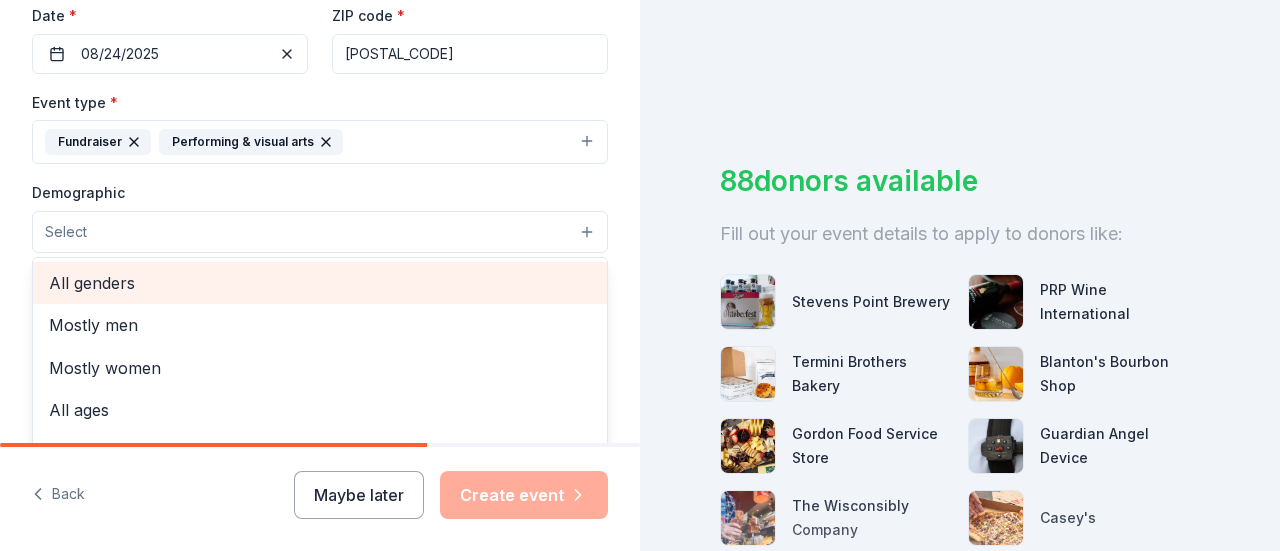 click on "All genders" at bounding box center (320, 283) 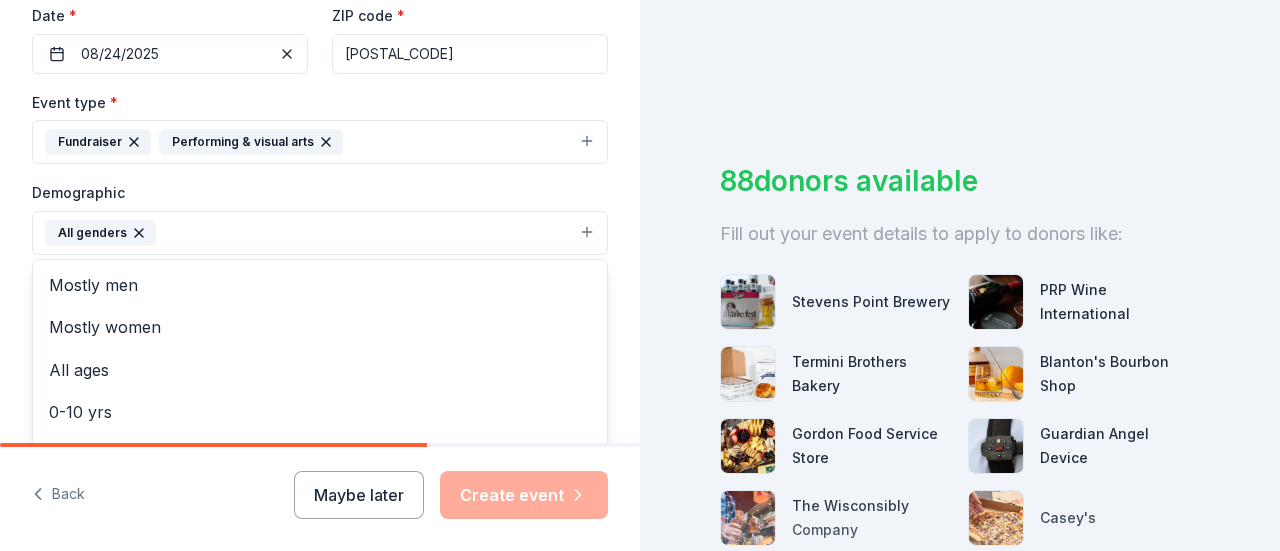 click on "Demographic All genders Mostly men Mostly women All ages 0-10 yrs 10-20 yrs 20-30 yrs 30-40 yrs 40-50 yrs 50-60 yrs 60-70 yrs 70-80 yrs 80+ yrs" at bounding box center (320, 217) 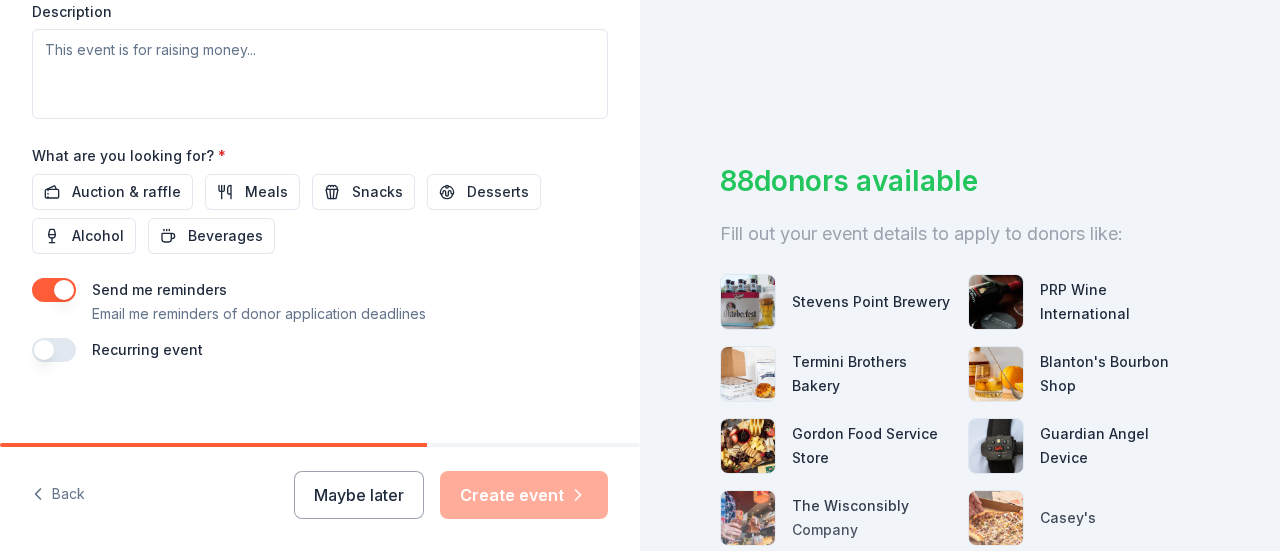 scroll, scrollTop: 886, scrollLeft: 0, axis: vertical 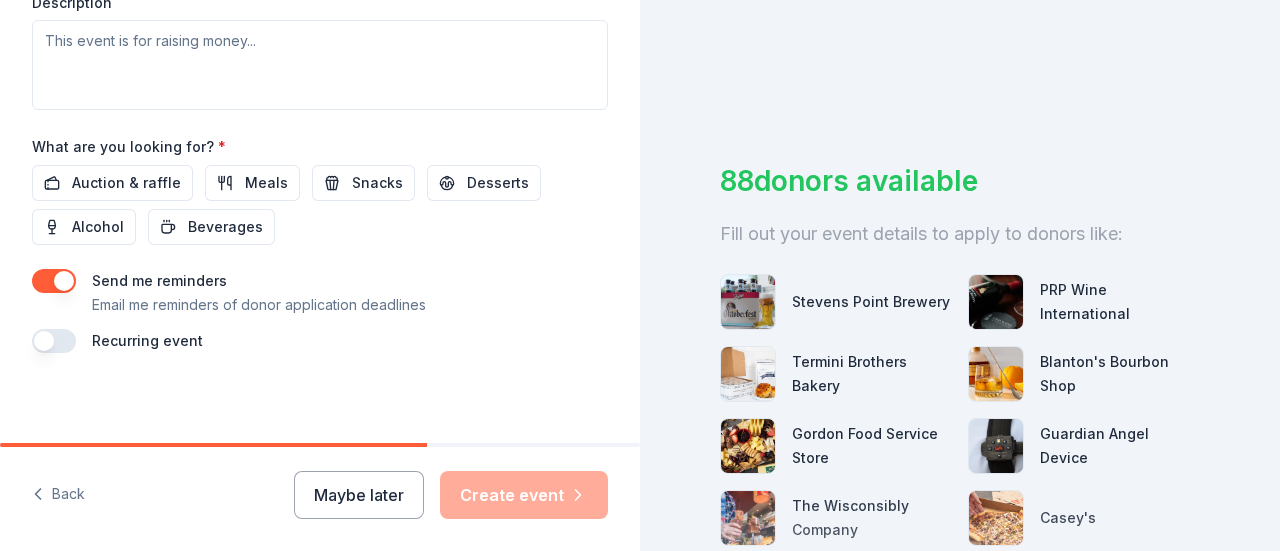 drag, startPoint x: 1264, startPoint y: 93, endPoint x: 1280, endPoint y: 102, distance: 18.35756 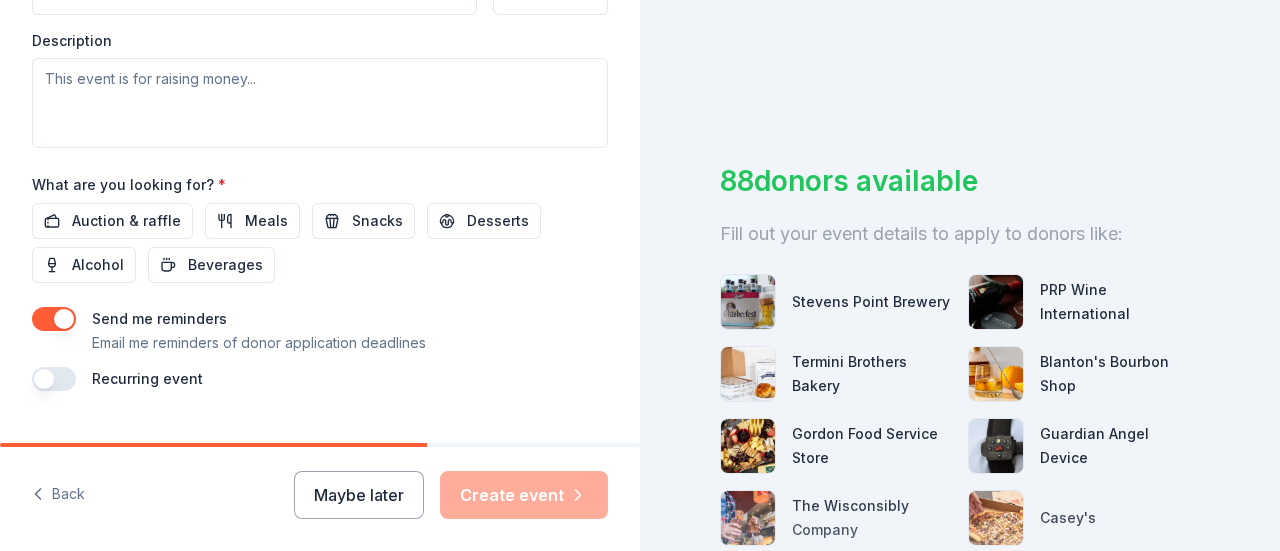 scroll, scrollTop: 859, scrollLeft: 0, axis: vertical 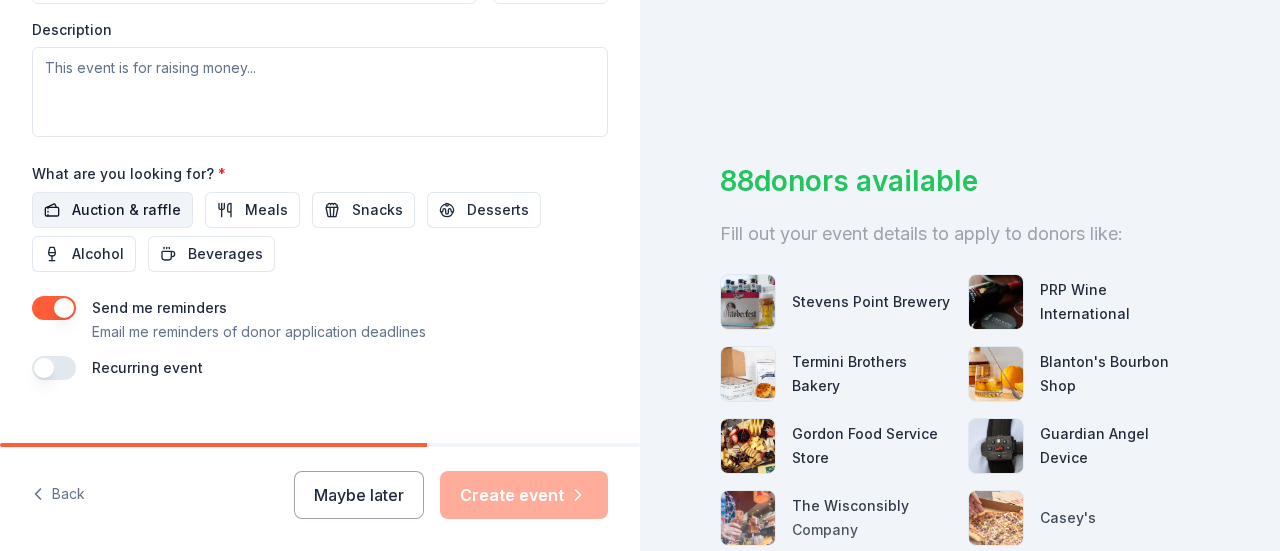 click on "Auction & raffle" at bounding box center [126, 210] 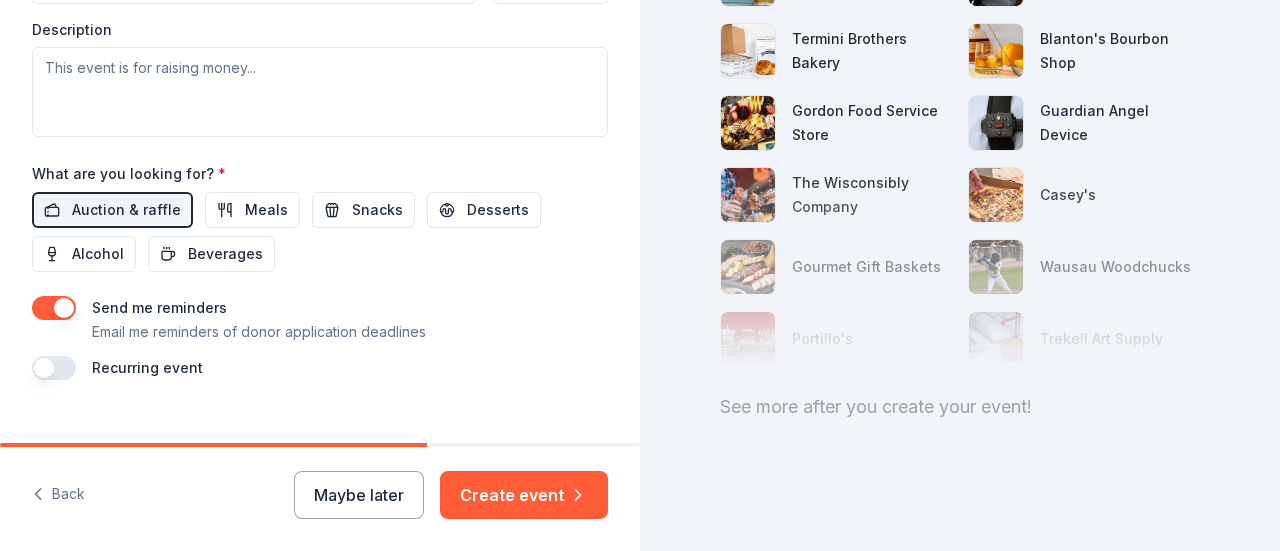 scroll, scrollTop: 338, scrollLeft: 0, axis: vertical 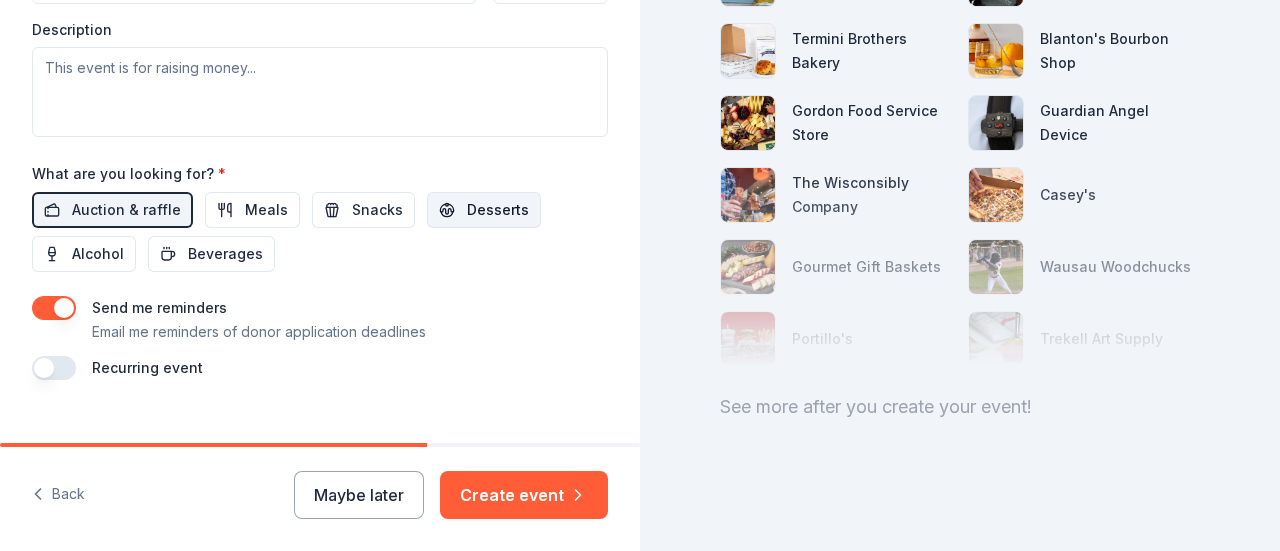 click on "Desserts" at bounding box center (498, 210) 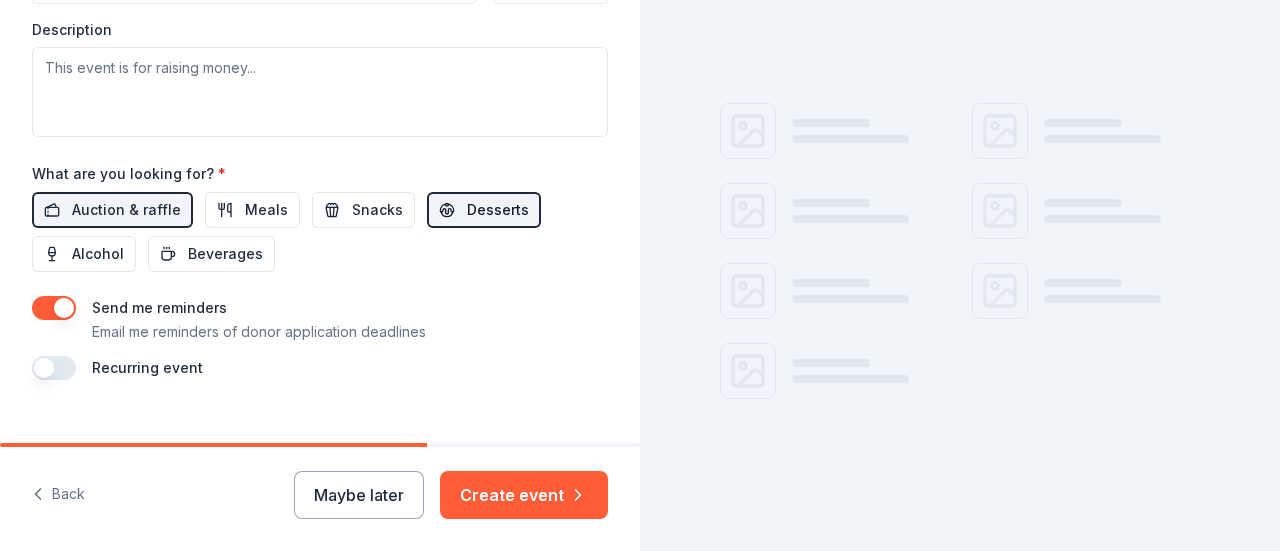 scroll, scrollTop: 338, scrollLeft: 0, axis: vertical 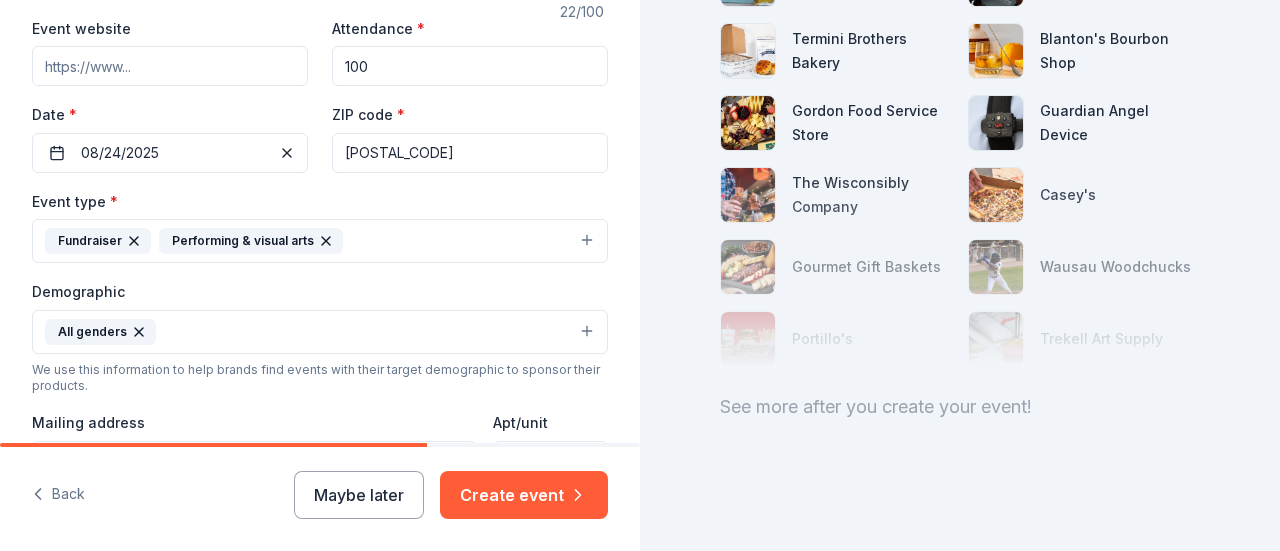 click on "[POSTAL_CODE]" at bounding box center [470, 153] 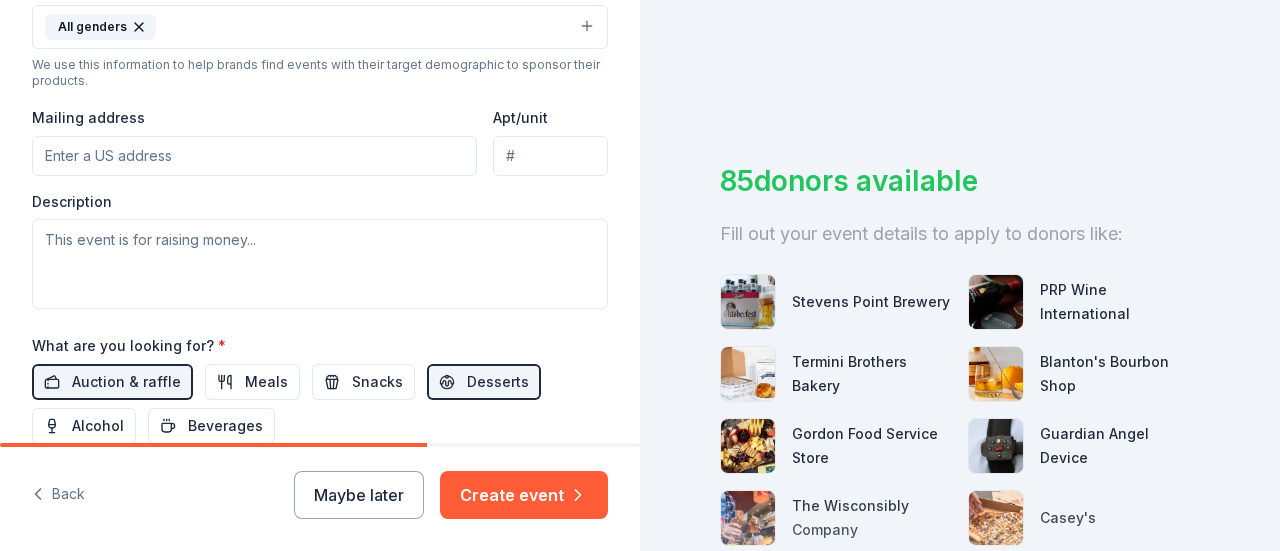 scroll, scrollTop: 692, scrollLeft: 0, axis: vertical 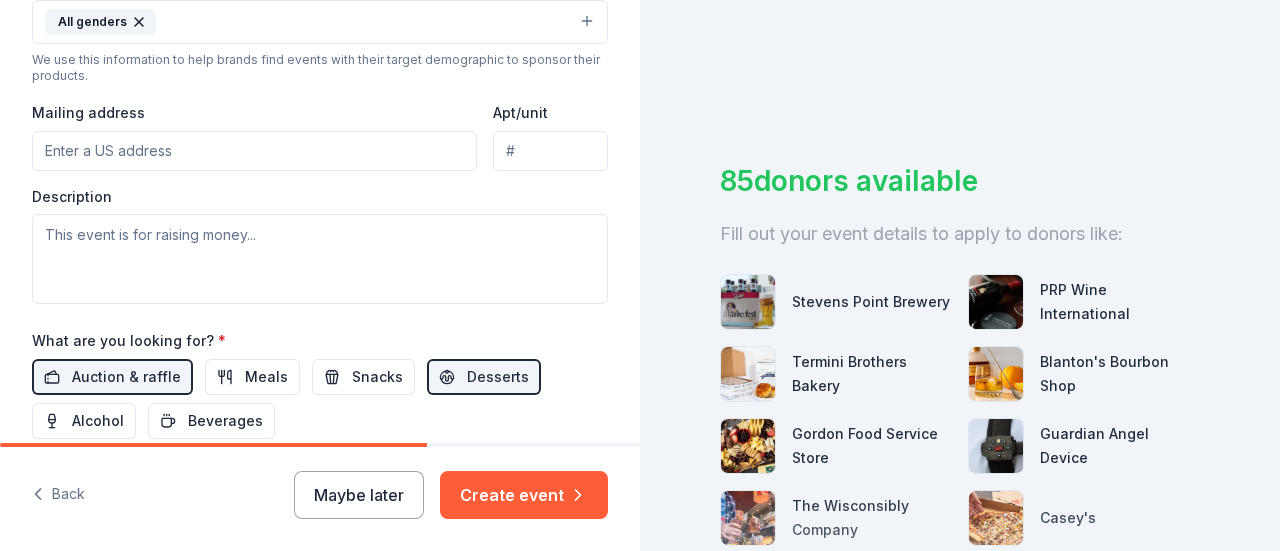 type on "[POSTAL_CODE]" 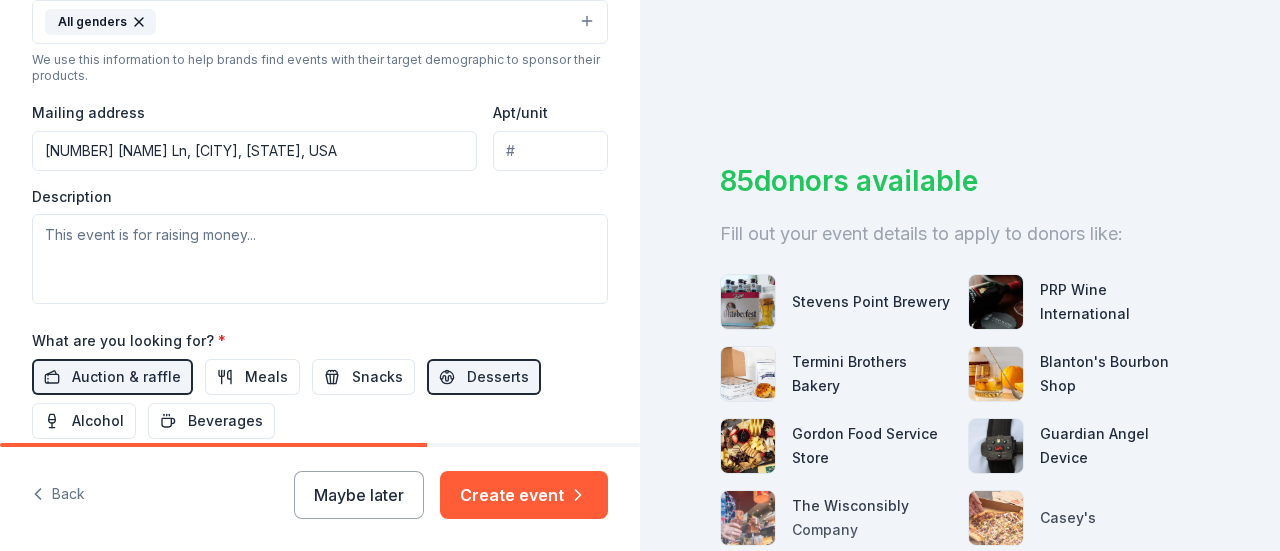 type on "[NUMBER] [NAME] Ln, [CITY], [STATE], [POSTAL_CODE]" 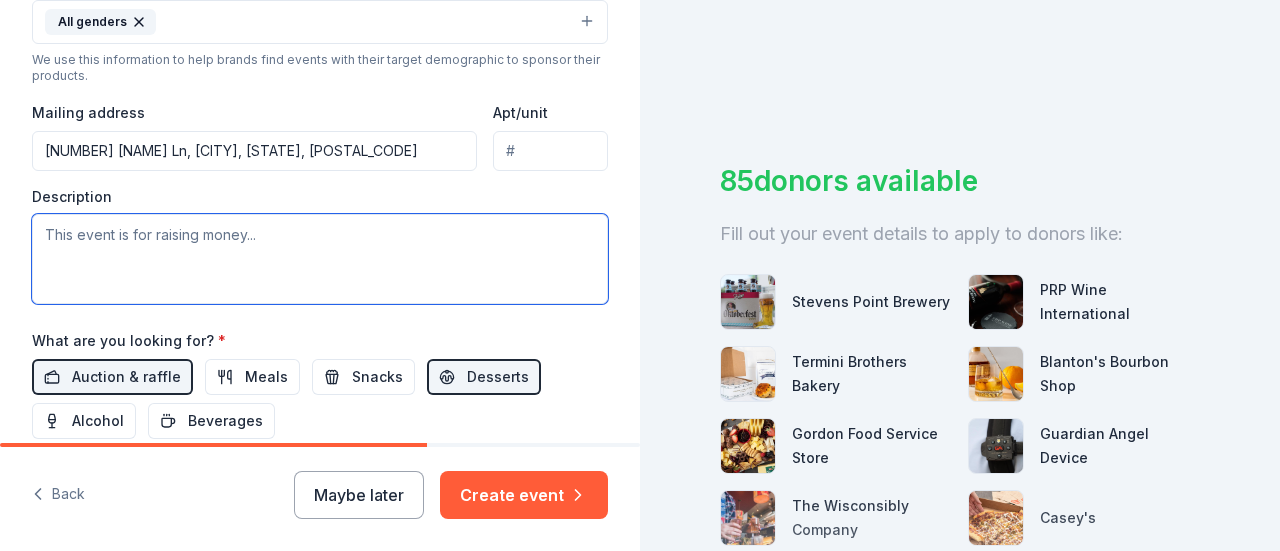 click at bounding box center [320, 259] 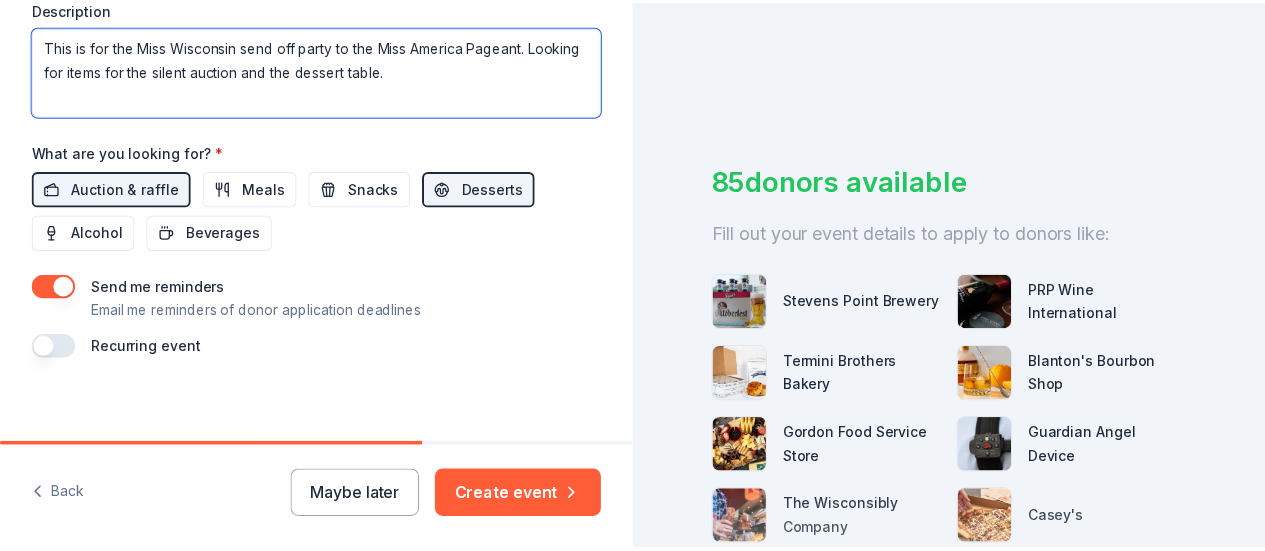 scroll, scrollTop: 886, scrollLeft: 0, axis: vertical 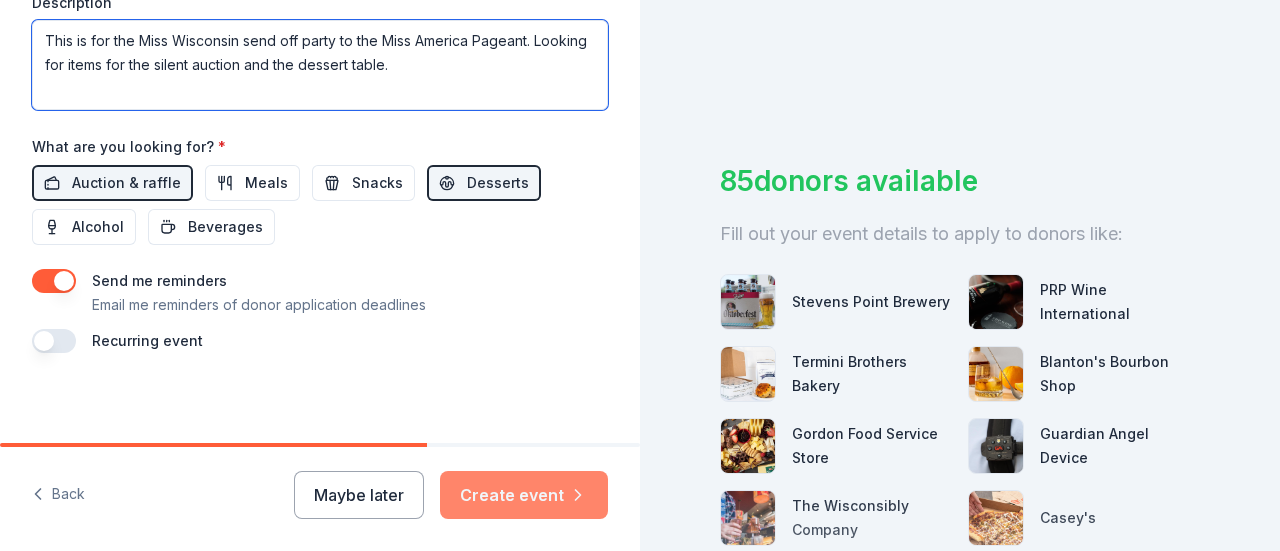type on "This is for the Miss Wisconsin send off party to the Miss America Pageant. Looking for items for the silent auction and the dessert table." 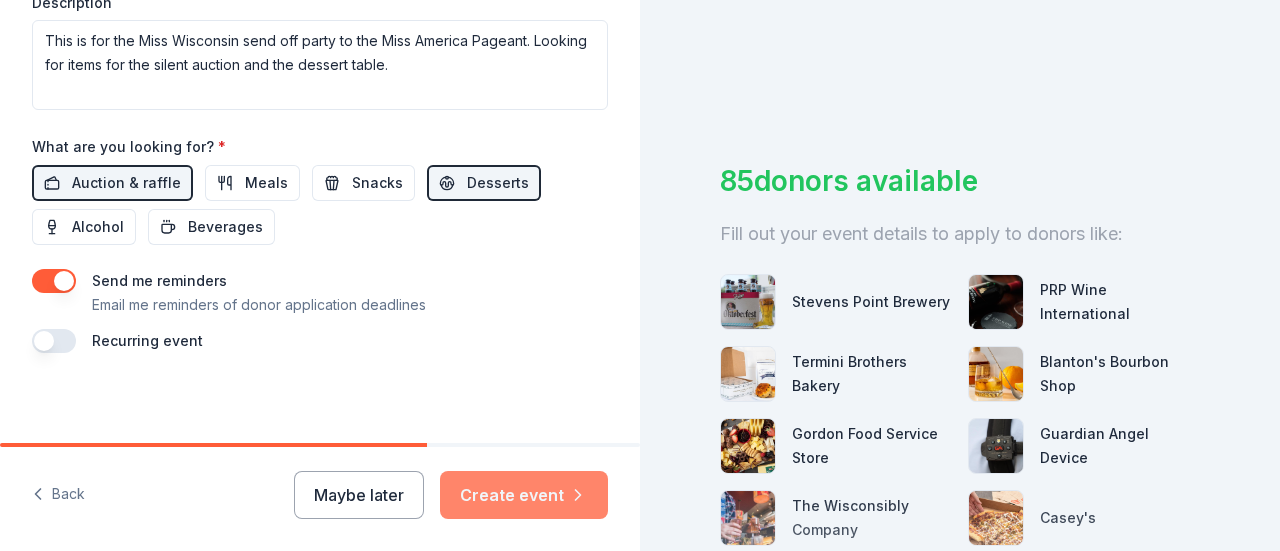 click on "Create event" at bounding box center [524, 495] 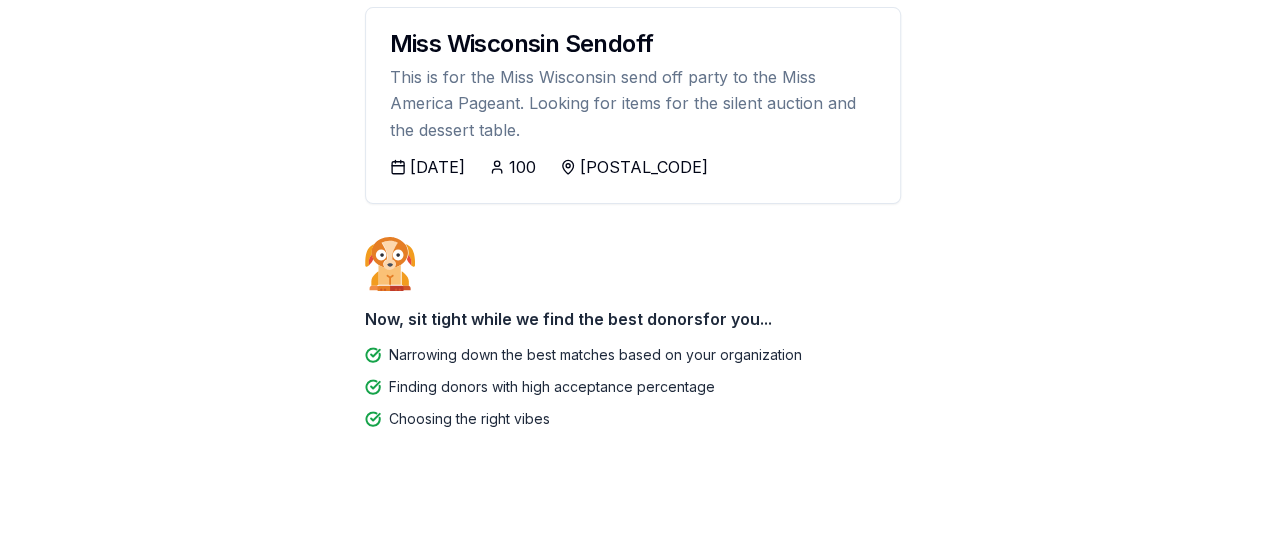 scroll, scrollTop: 266, scrollLeft: 0, axis: vertical 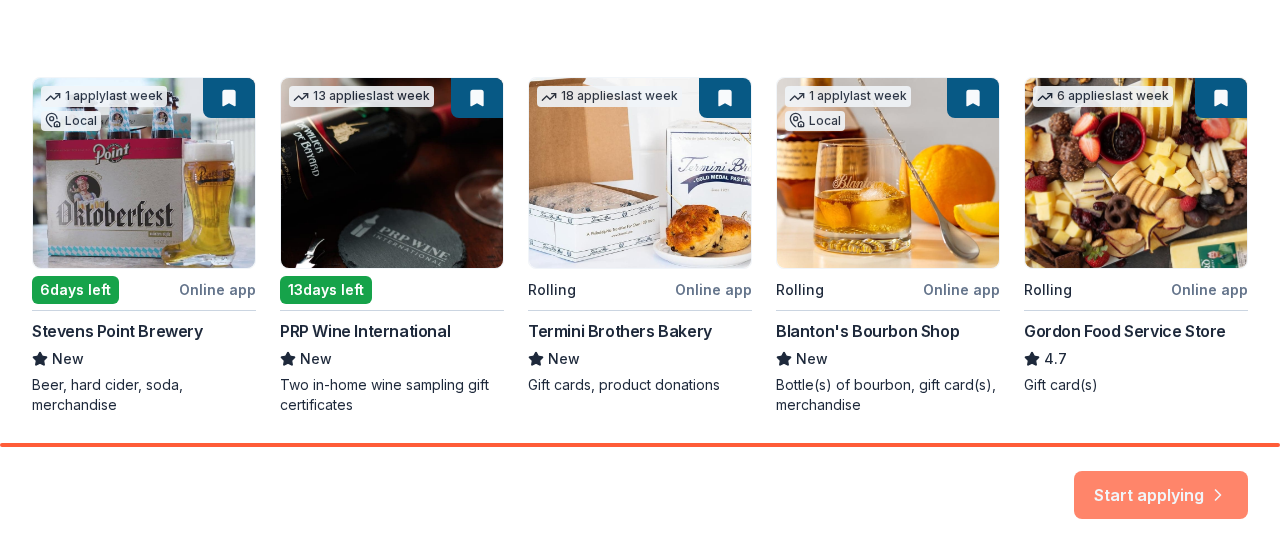 click on "Start applying" at bounding box center (1161, 483) 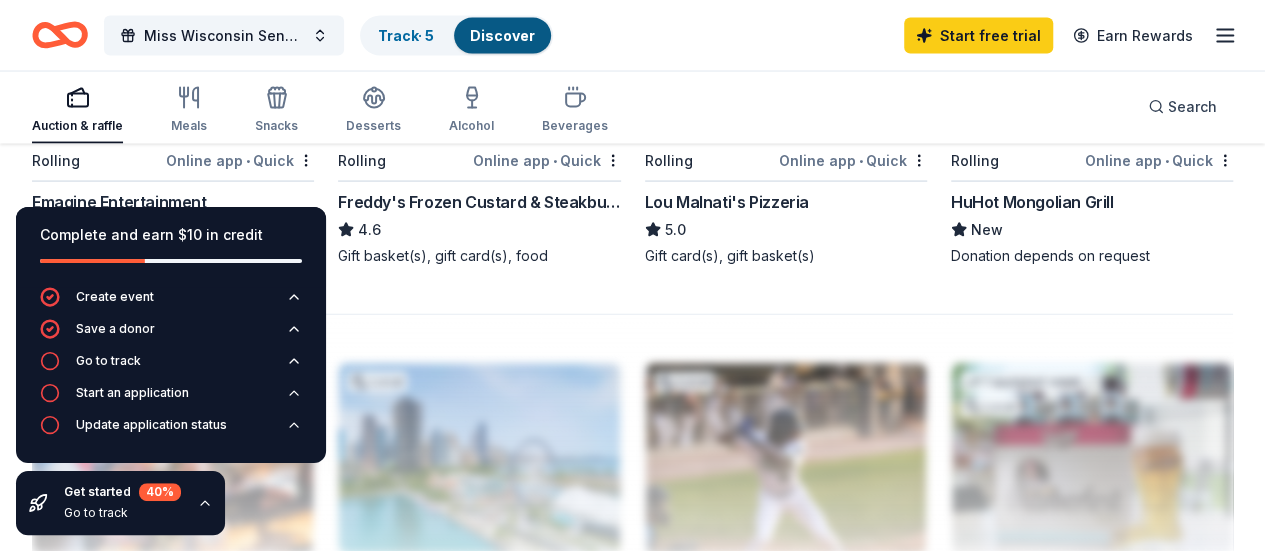 scroll, scrollTop: 1961, scrollLeft: 0, axis: vertical 